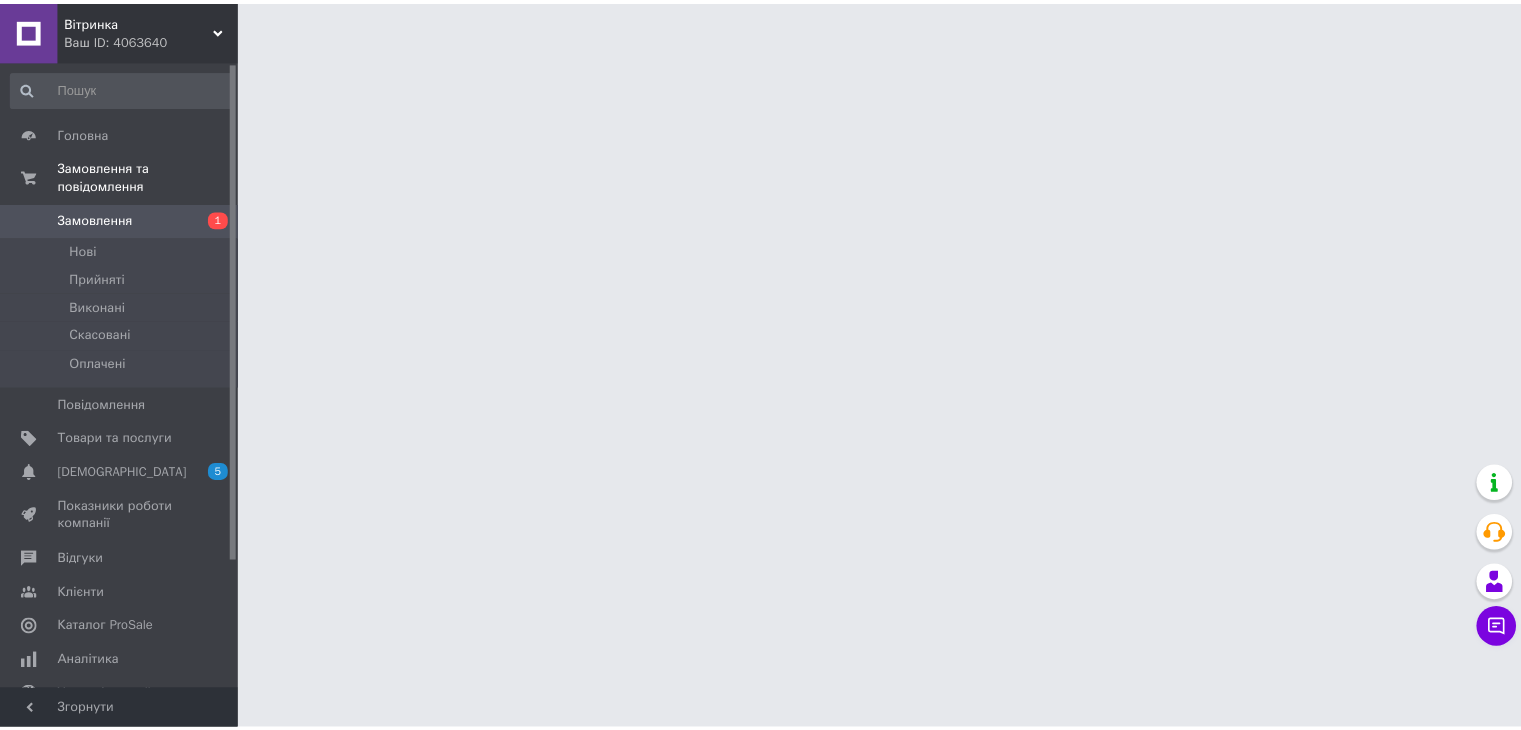 scroll, scrollTop: 0, scrollLeft: 0, axis: both 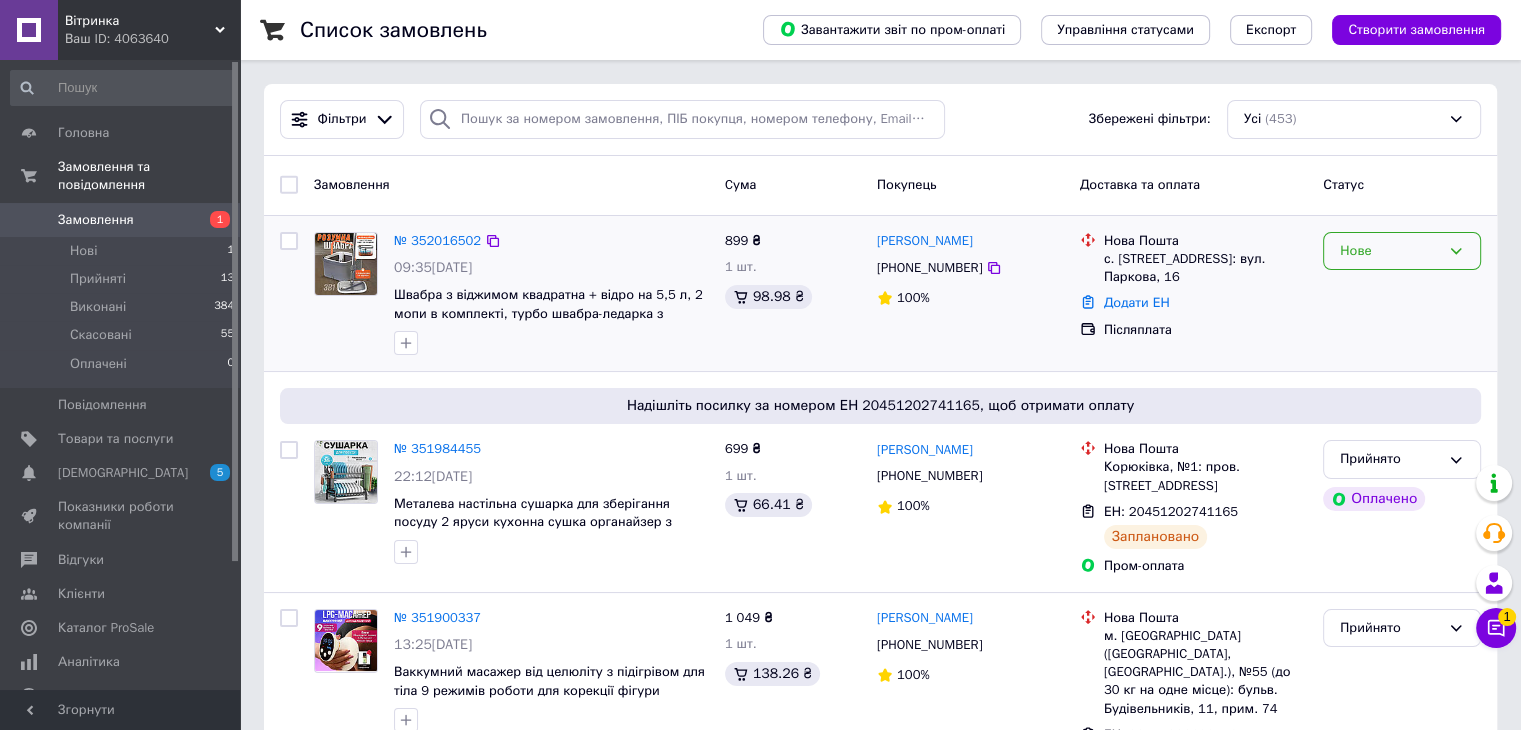 click on "Нове" at bounding box center [1390, 251] 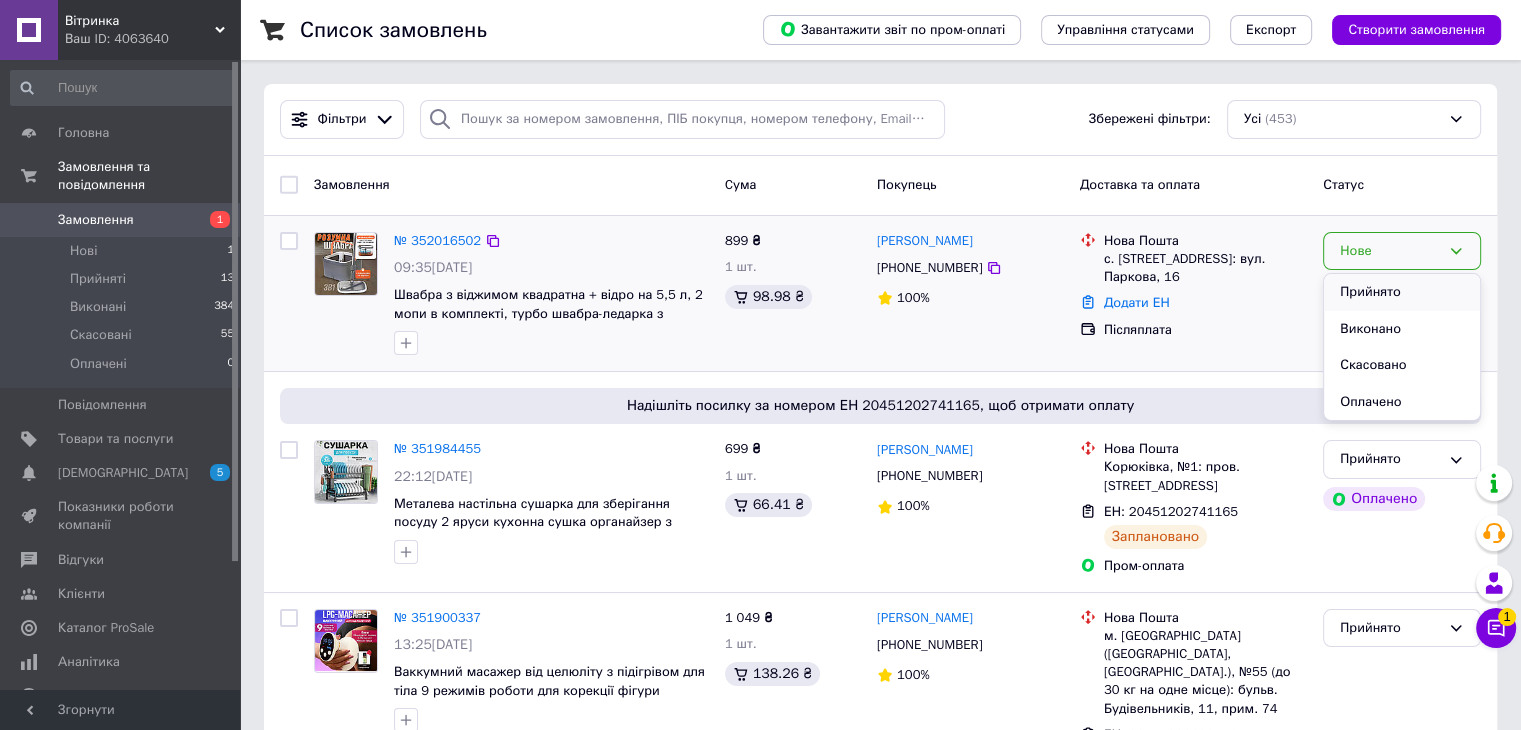 click on "Прийнято" at bounding box center (1402, 292) 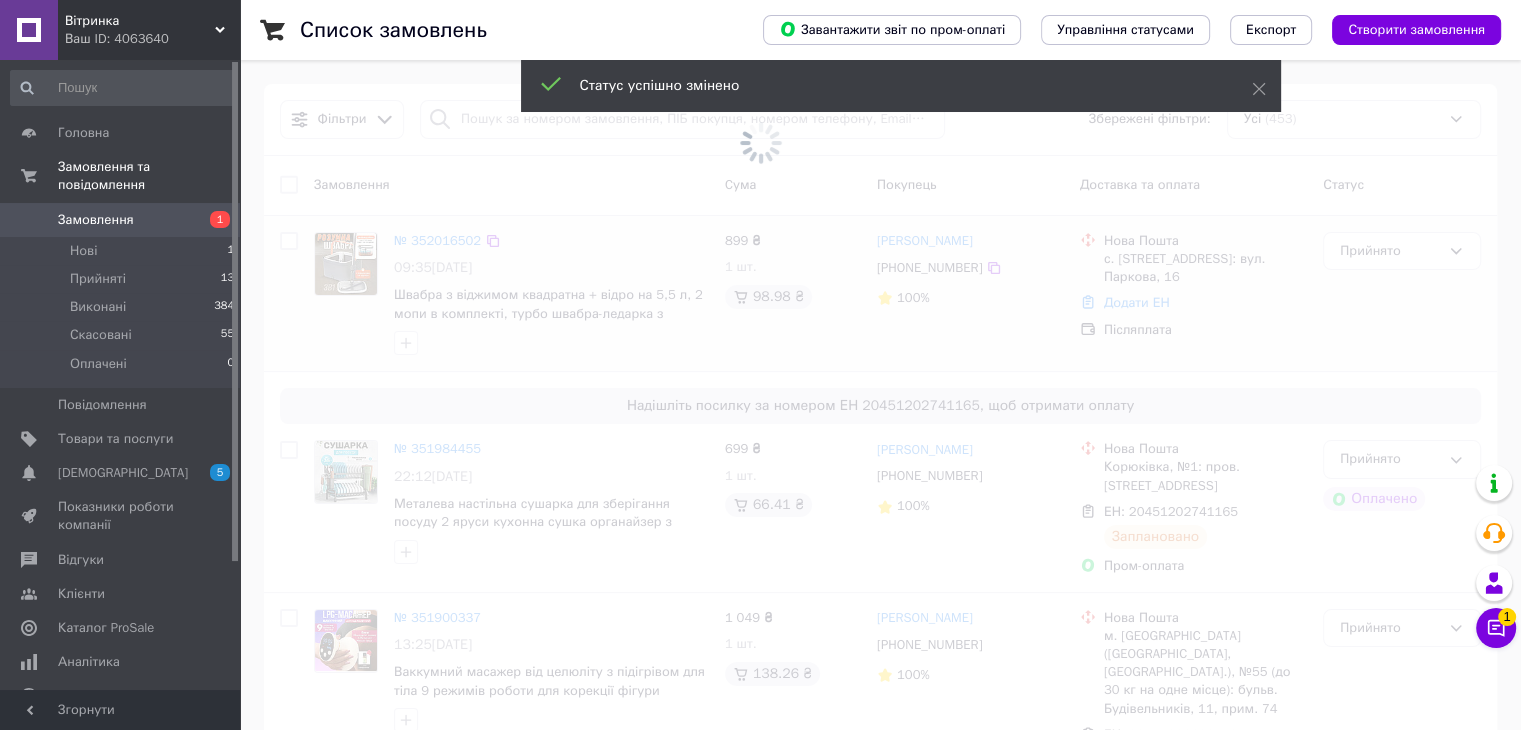 click at bounding box center [760, 142] 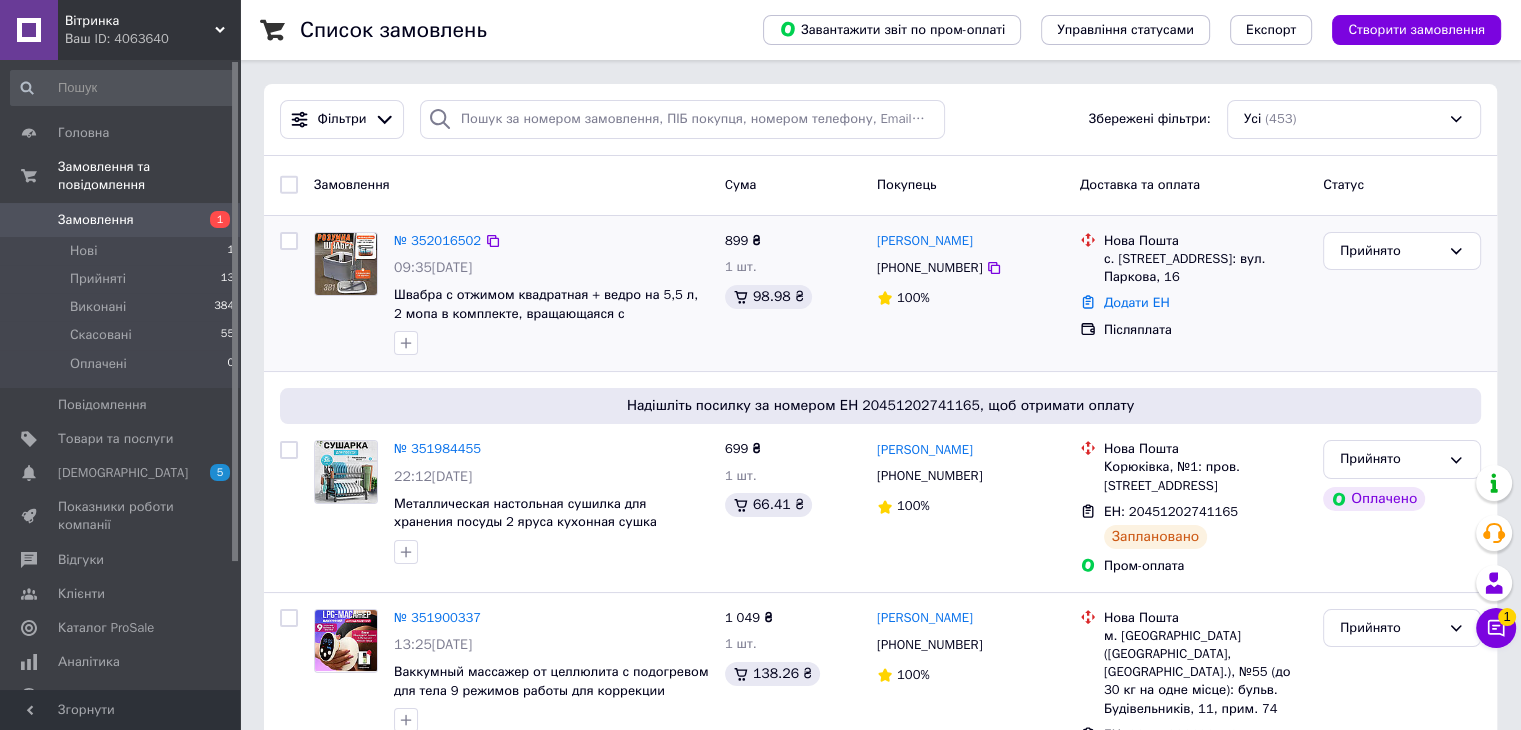 click on "№ 352016502" at bounding box center [437, 240] 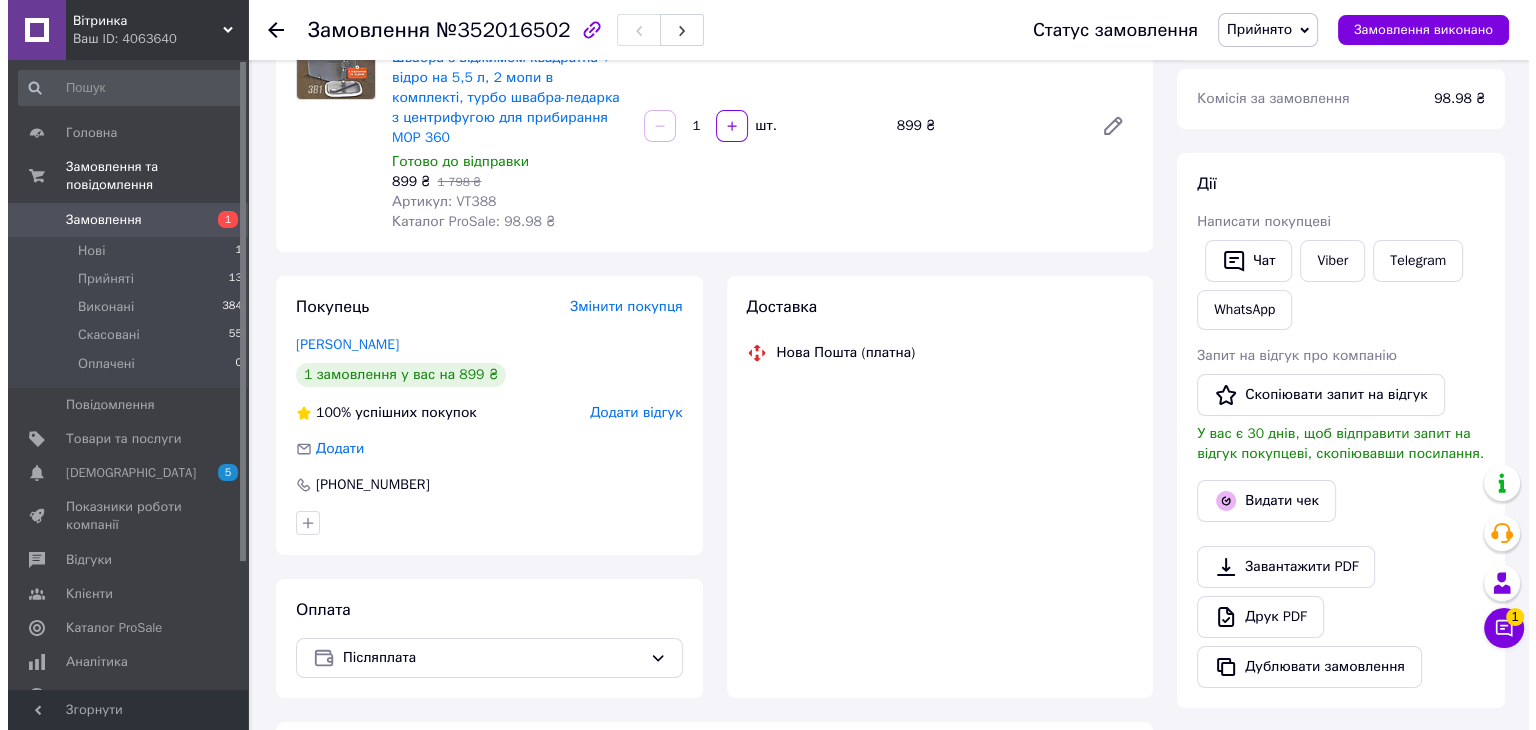 scroll, scrollTop: 232, scrollLeft: 0, axis: vertical 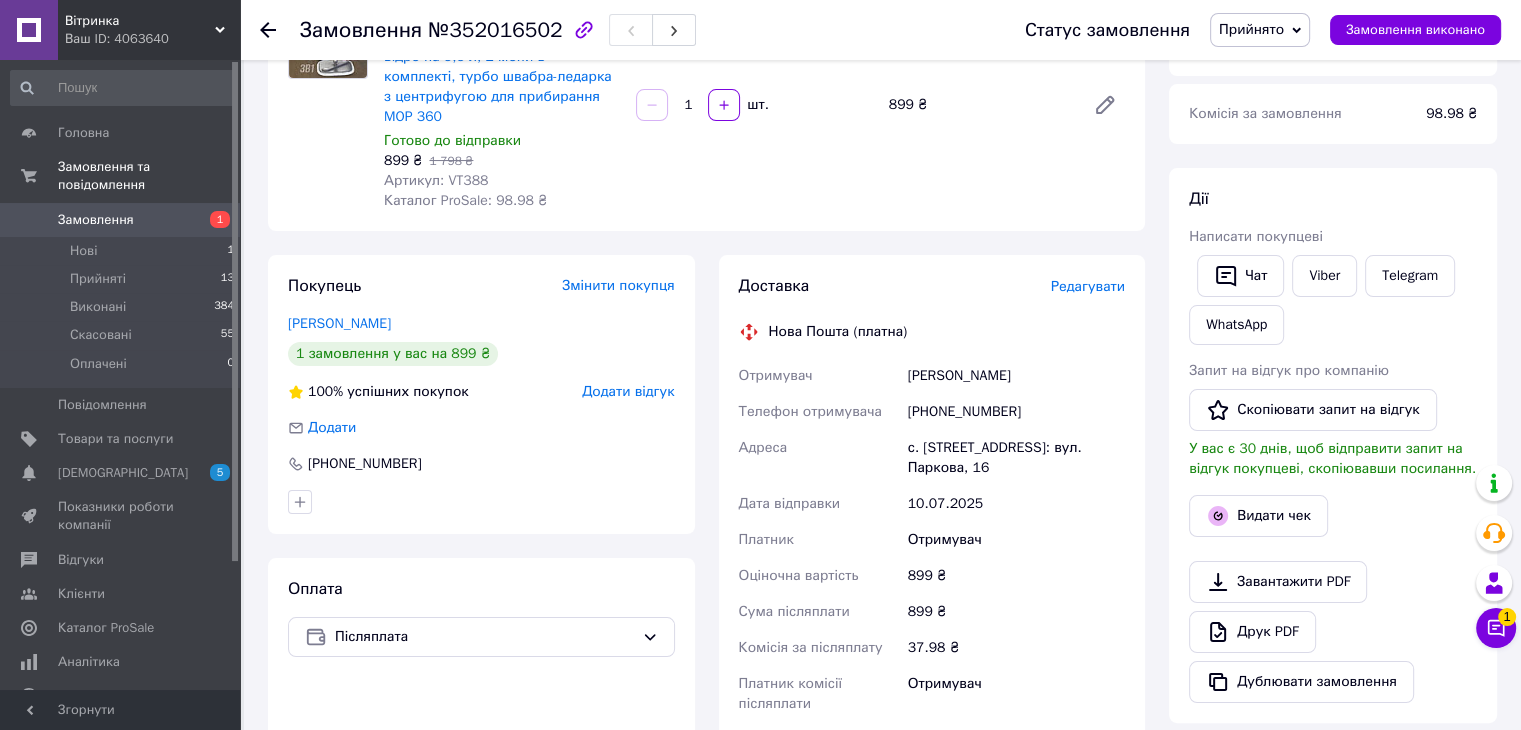 click on "Редагувати" at bounding box center [1088, 286] 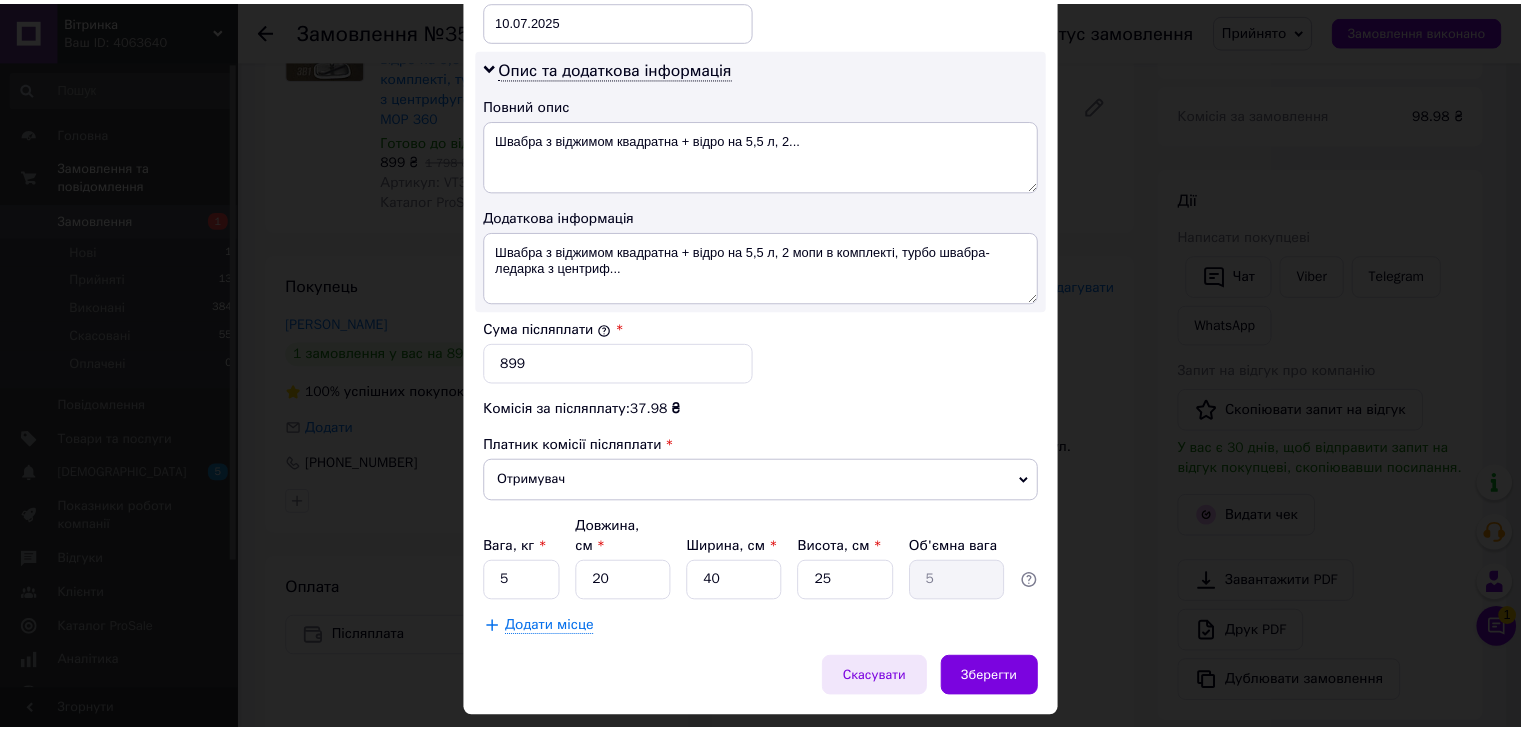 scroll, scrollTop: 1013, scrollLeft: 0, axis: vertical 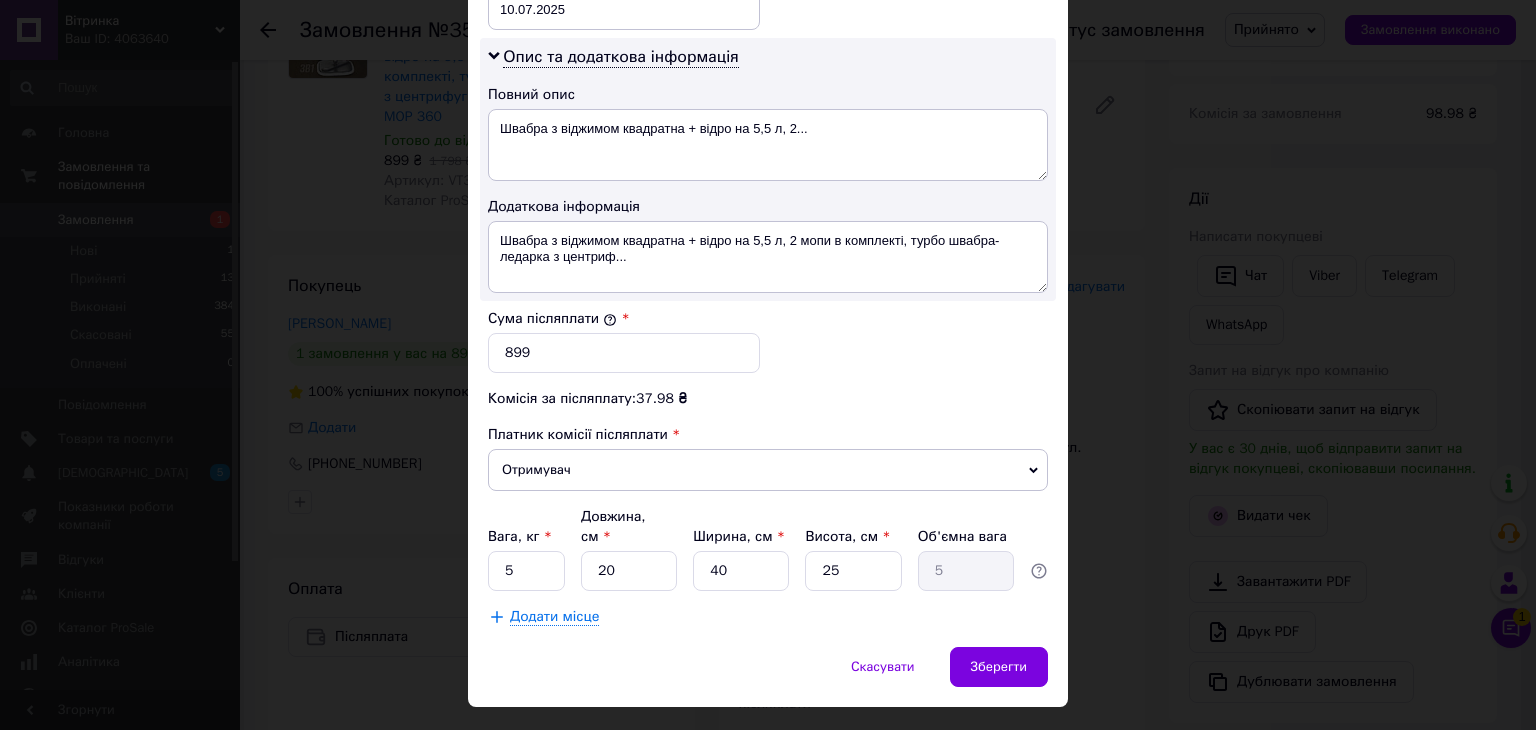 drag, startPoint x: 1180, startPoint y: 581, endPoint x: 1144, endPoint y: 575, distance: 36.496574 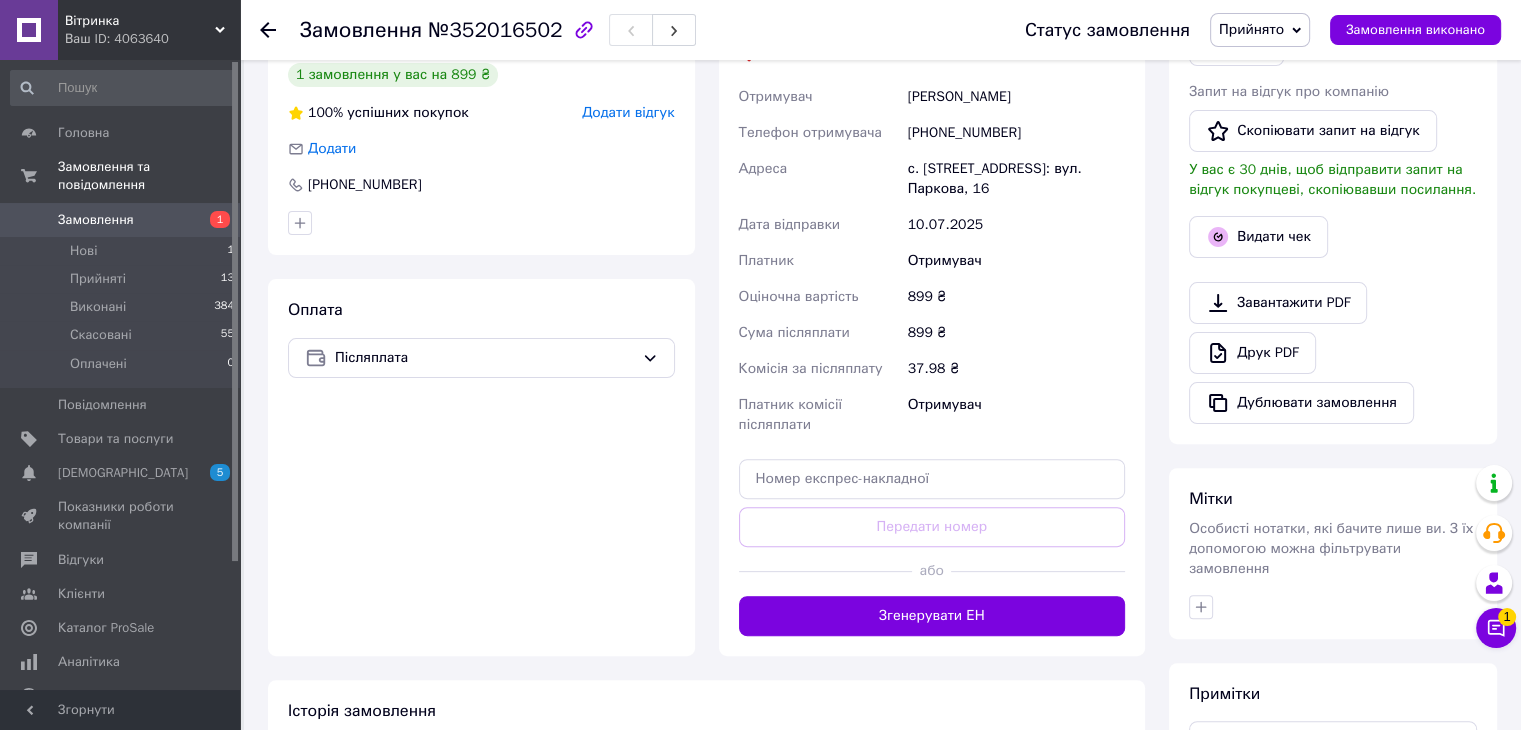 scroll, scrollTop: 632, scrollLeft: 0, axis: vertical 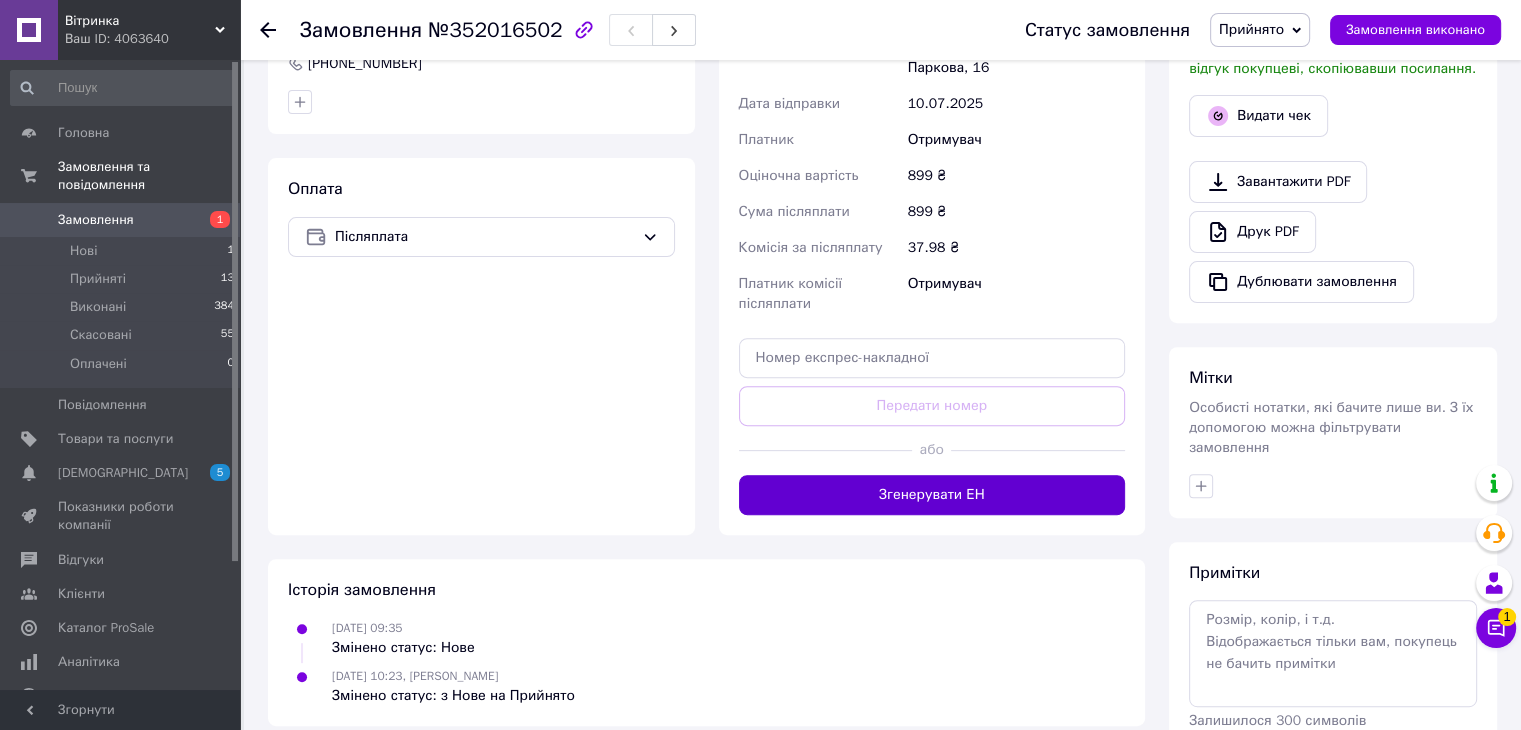 click on "Згенерувати ЕН" at bounding box center (932, 495) 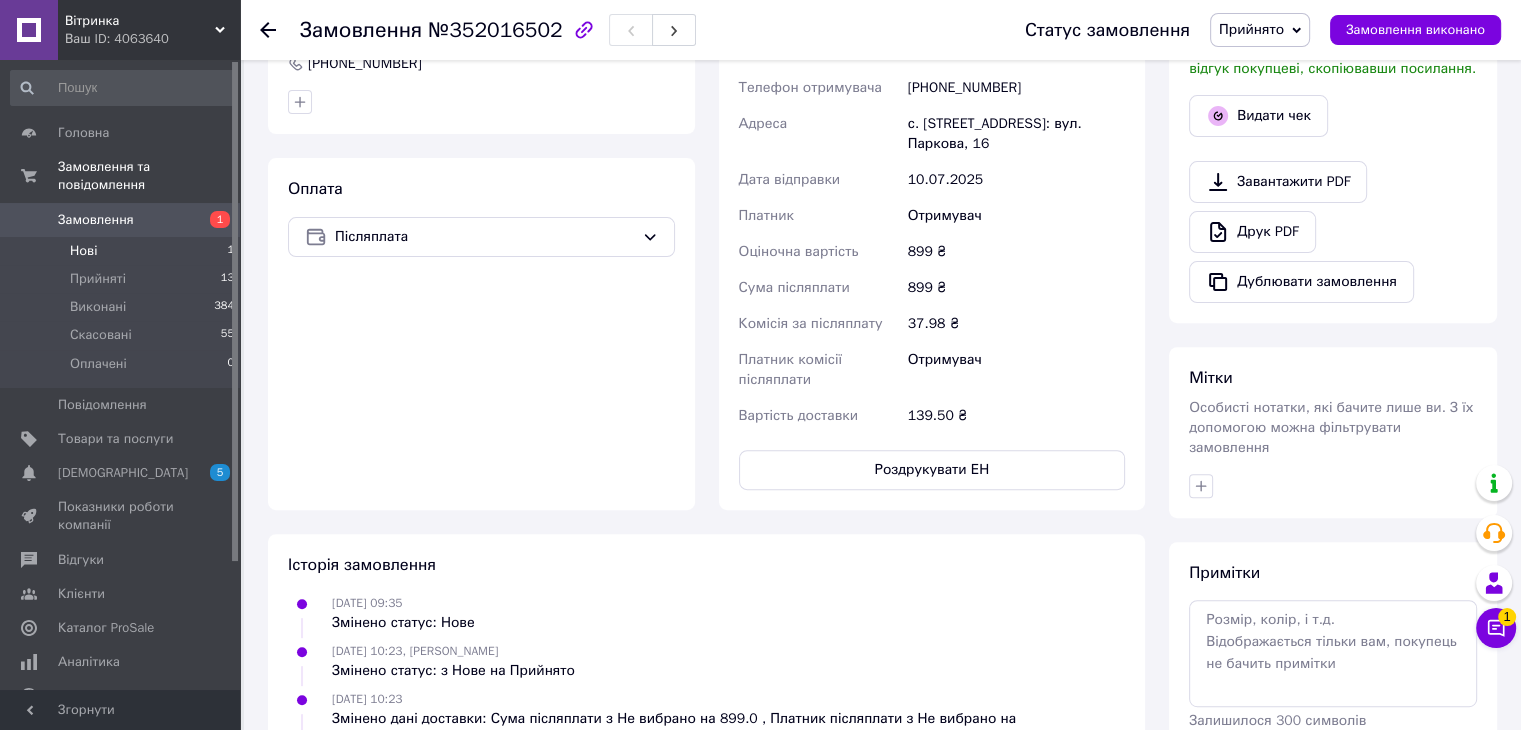 click on "Нові 1" at bounding box center (123, 251) 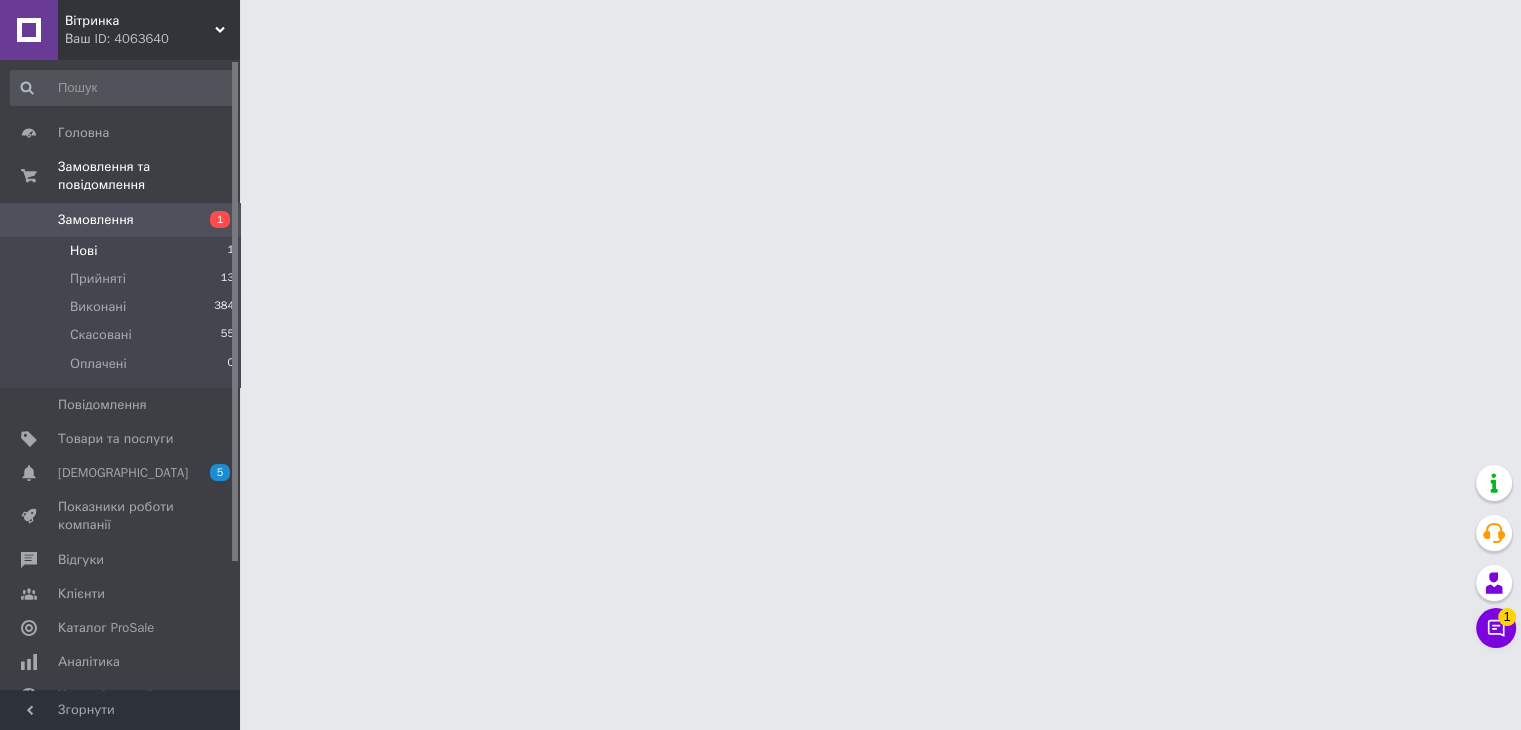 scroll, scrollTop: 0, scrollLeft: 0, axis: both 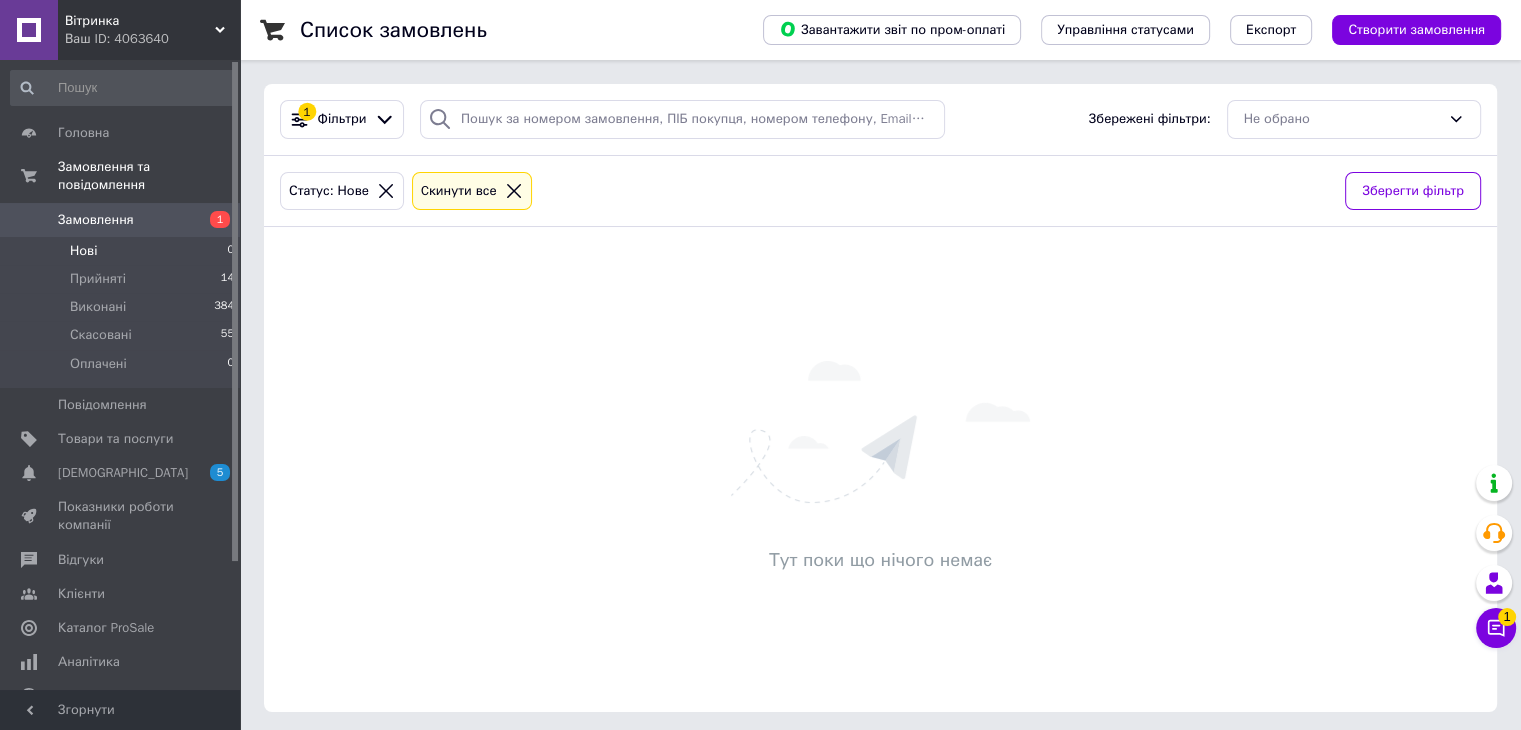 click on "Нові 0" at bounding box center [123, 251] 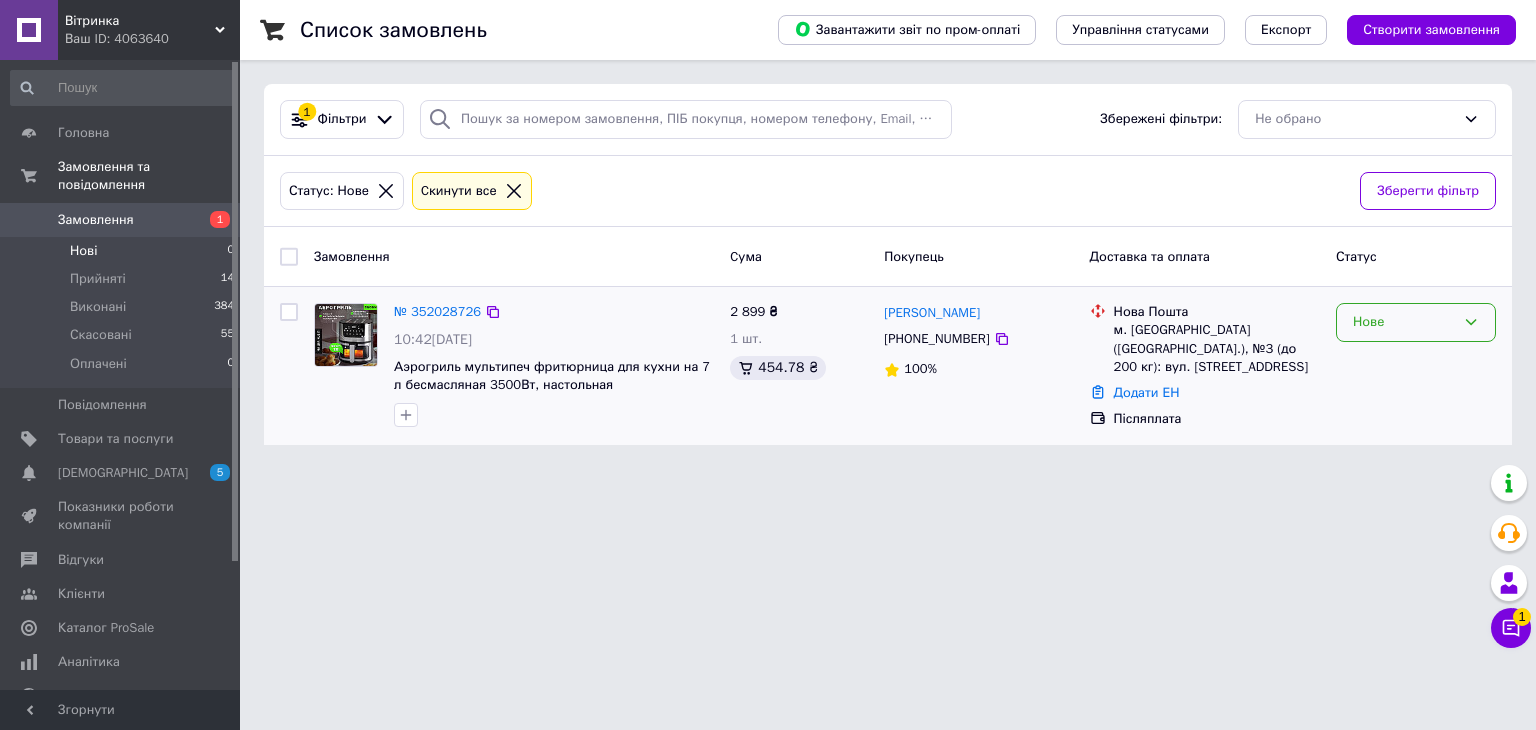 click on "Нове" at bounding box center (1404, 322) 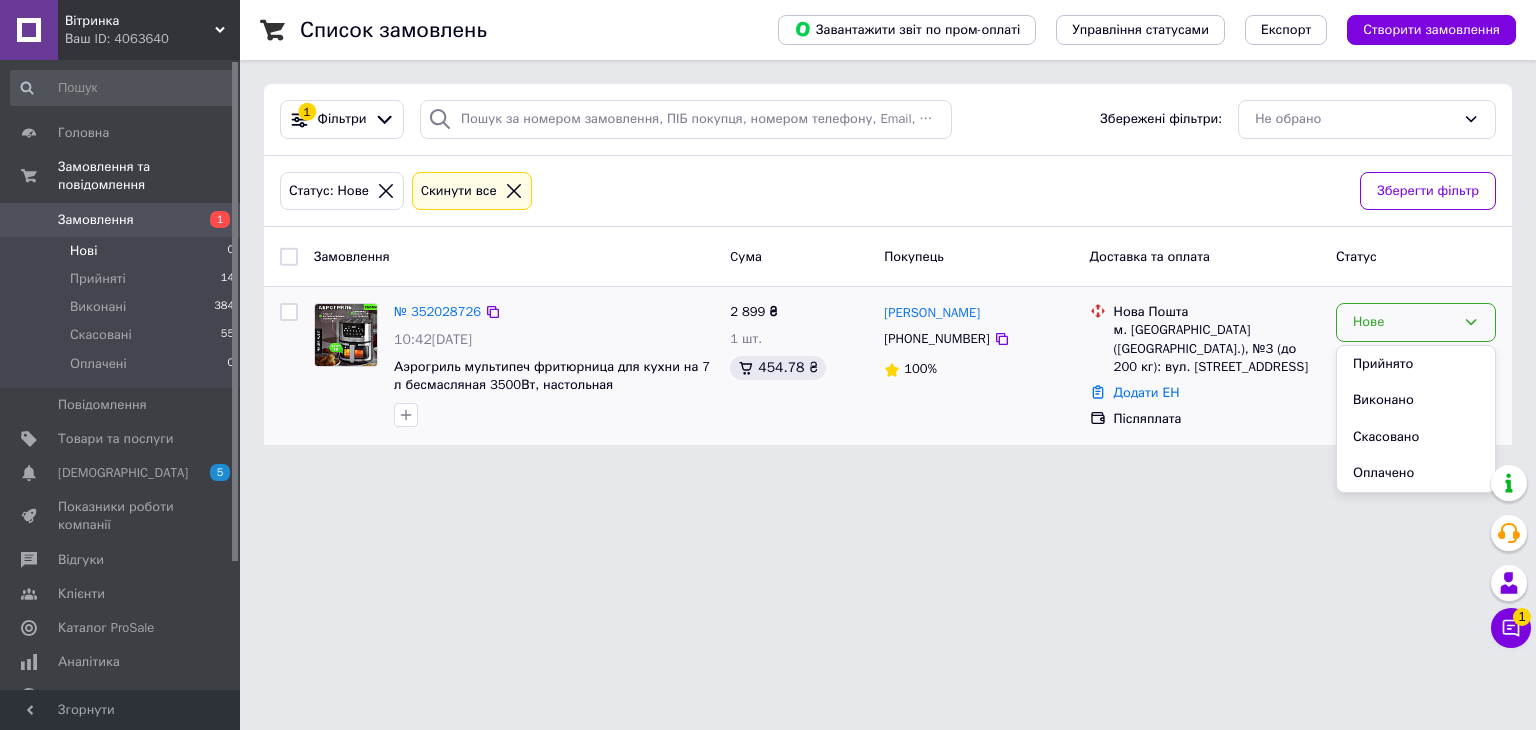 click on "Прийнято" at bounding box center (1416, 364) 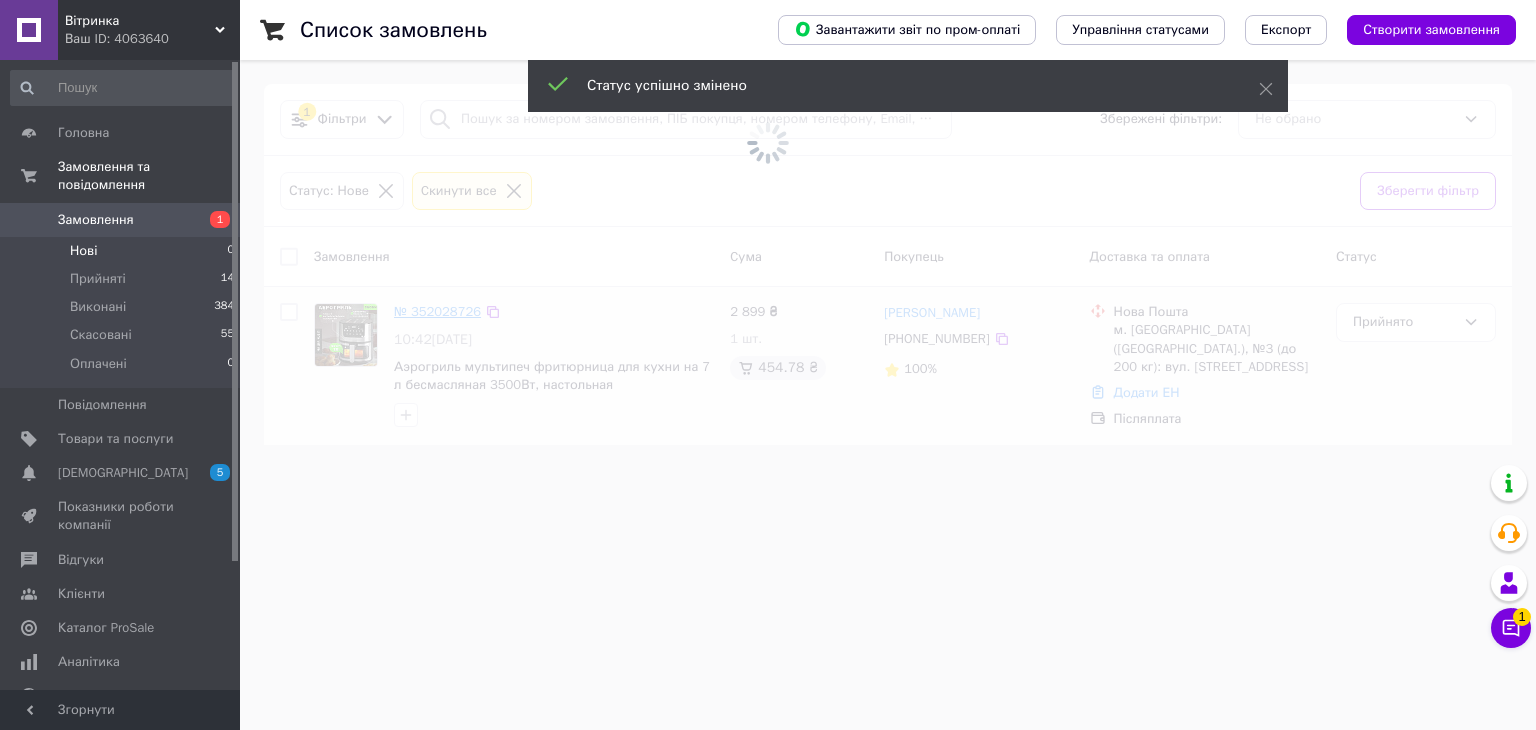 click at bounding box center [768, 365] 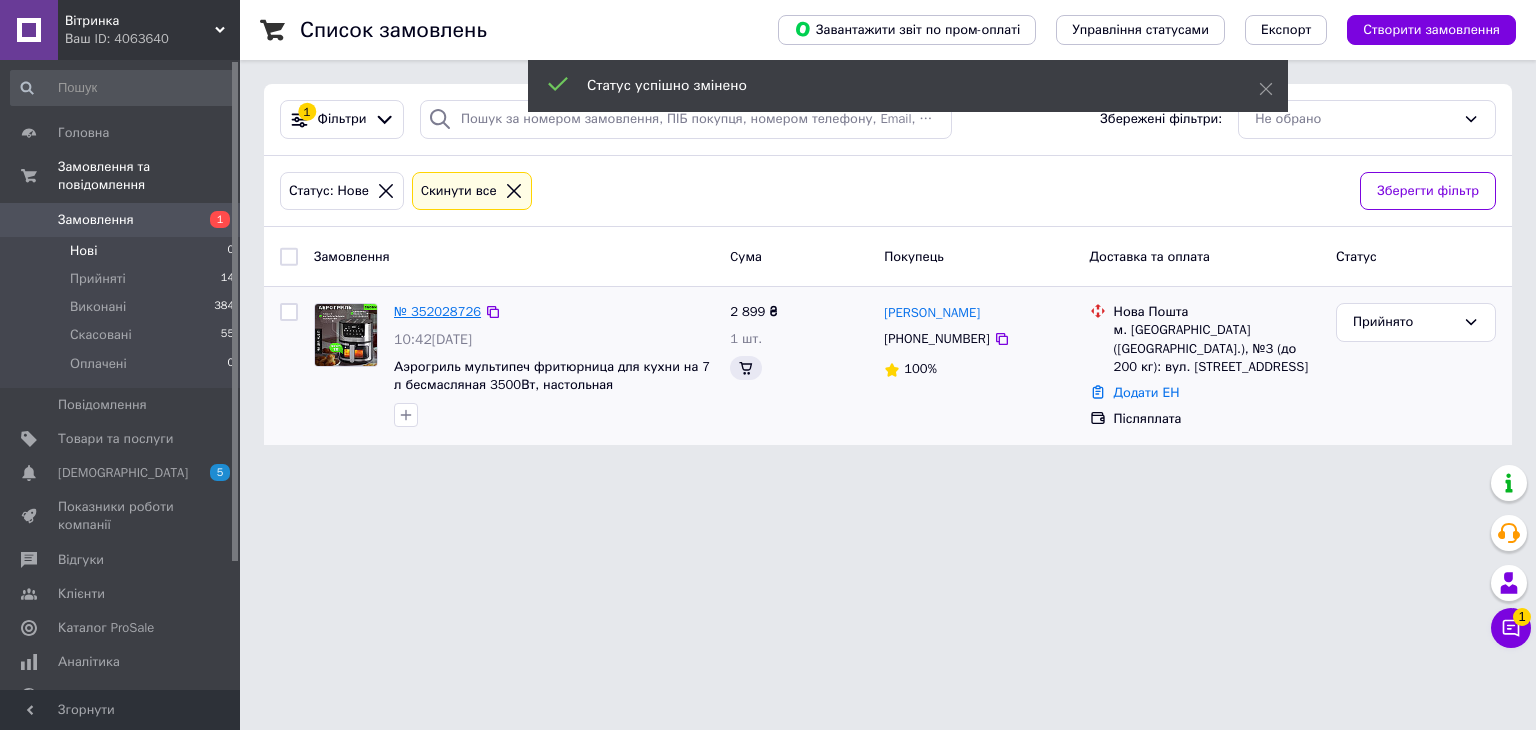 click on "№ 352028726" at bounding box center [437, 311] 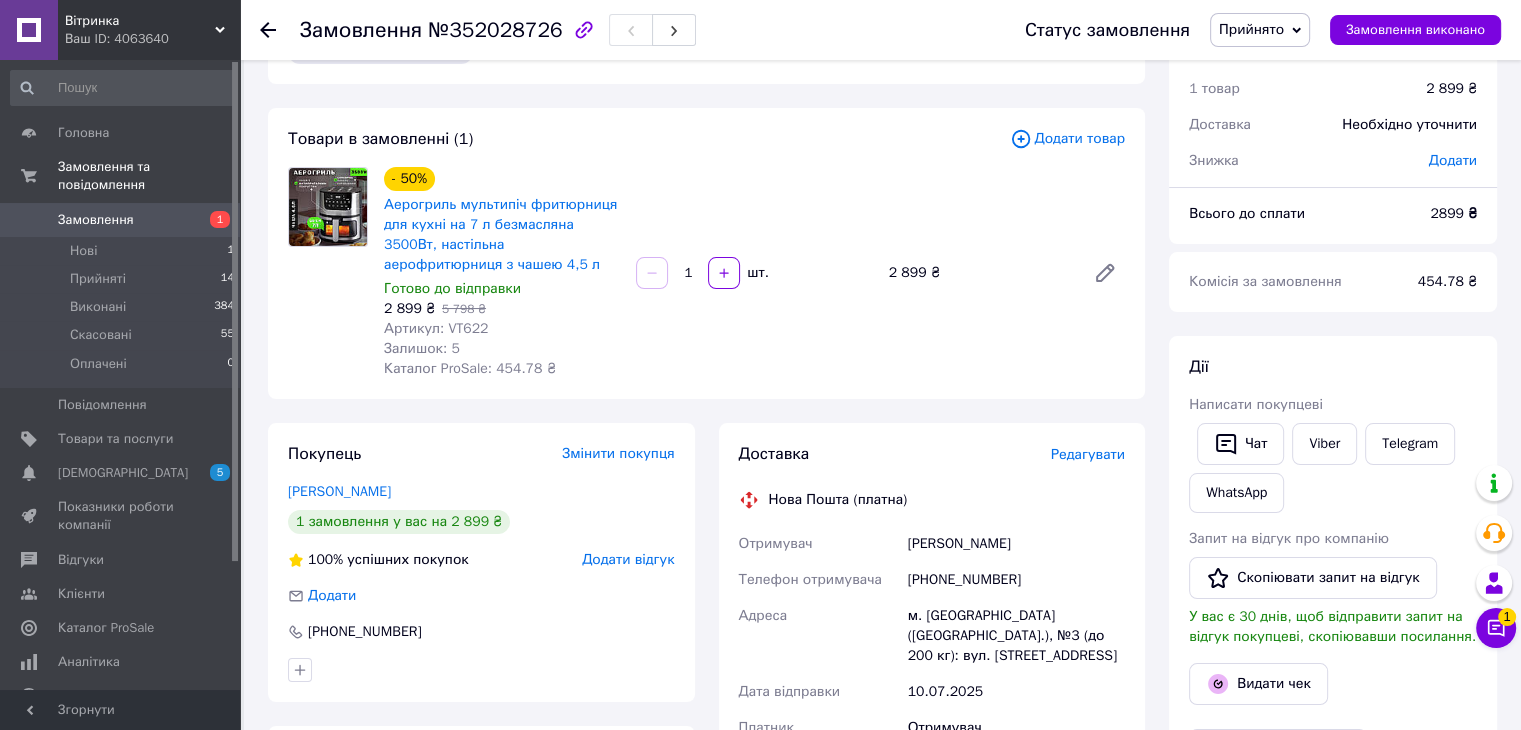scroll, scrollTop: 100, scrollLeft: 0, axis: vertical 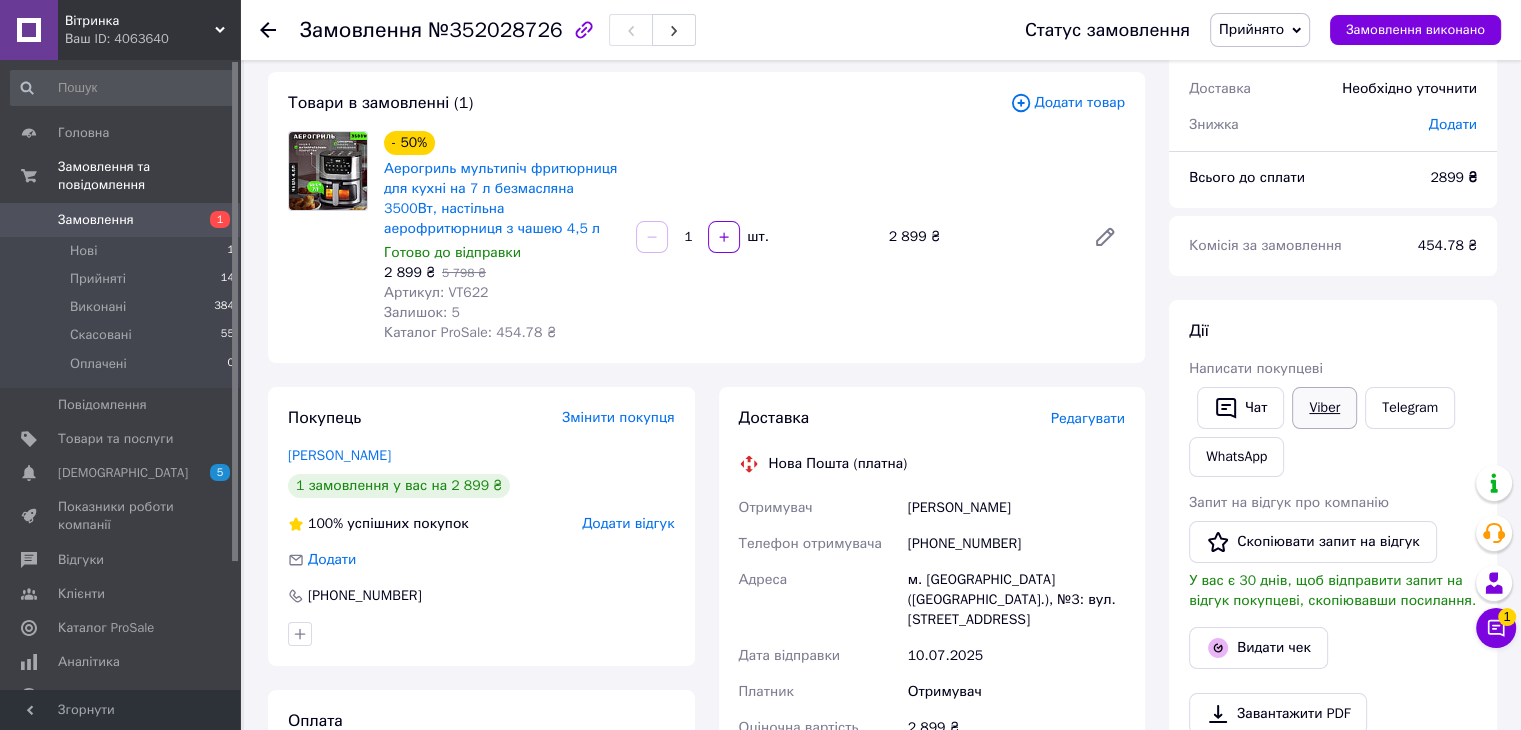 click on "Viber" at bounding box center (1324, 408) 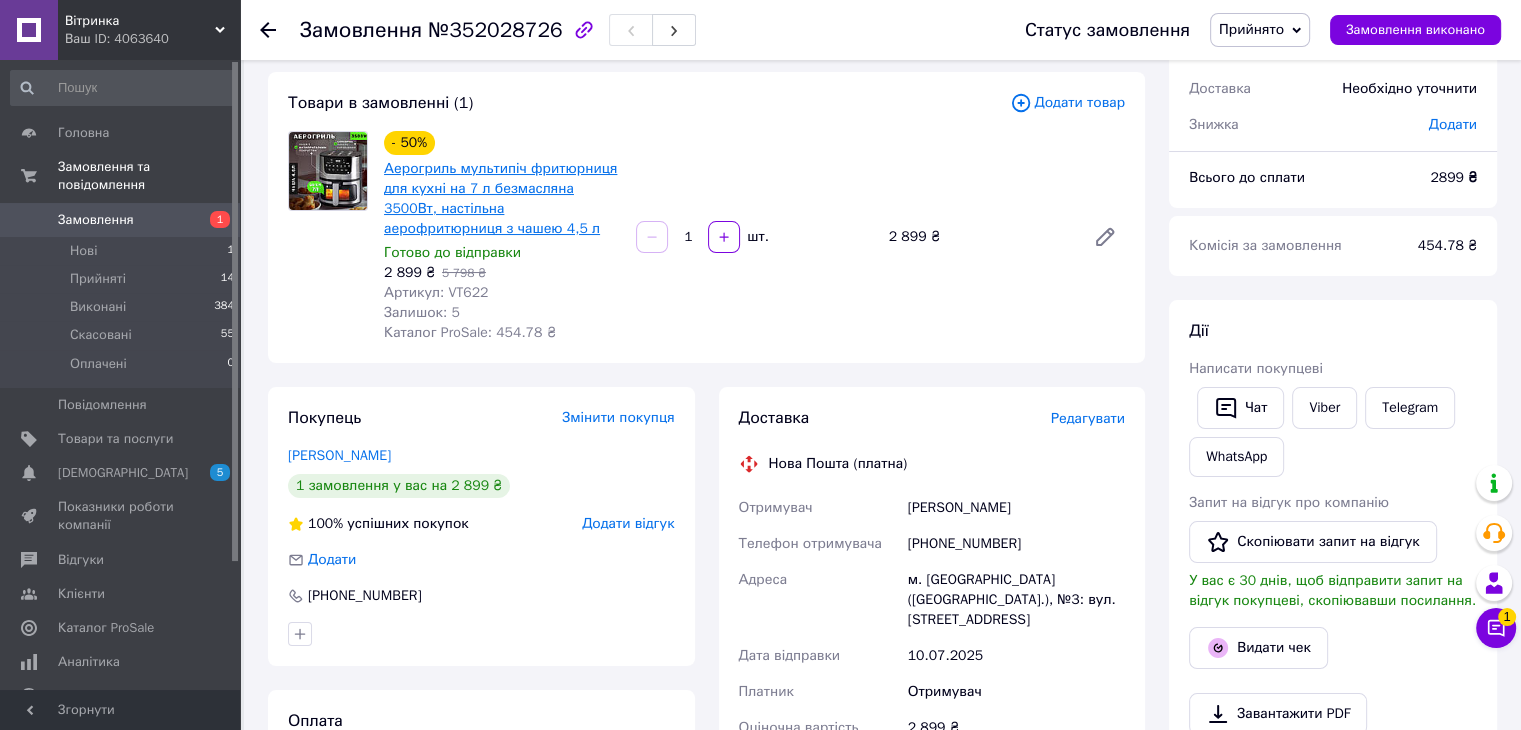click on "Аерогриль мультипіч фритюрниця для кухні на 7 л безмасляна 3500Вт, настільна аерофритюрниця з чашею 4,5 л" at bounding box center (500, 198) 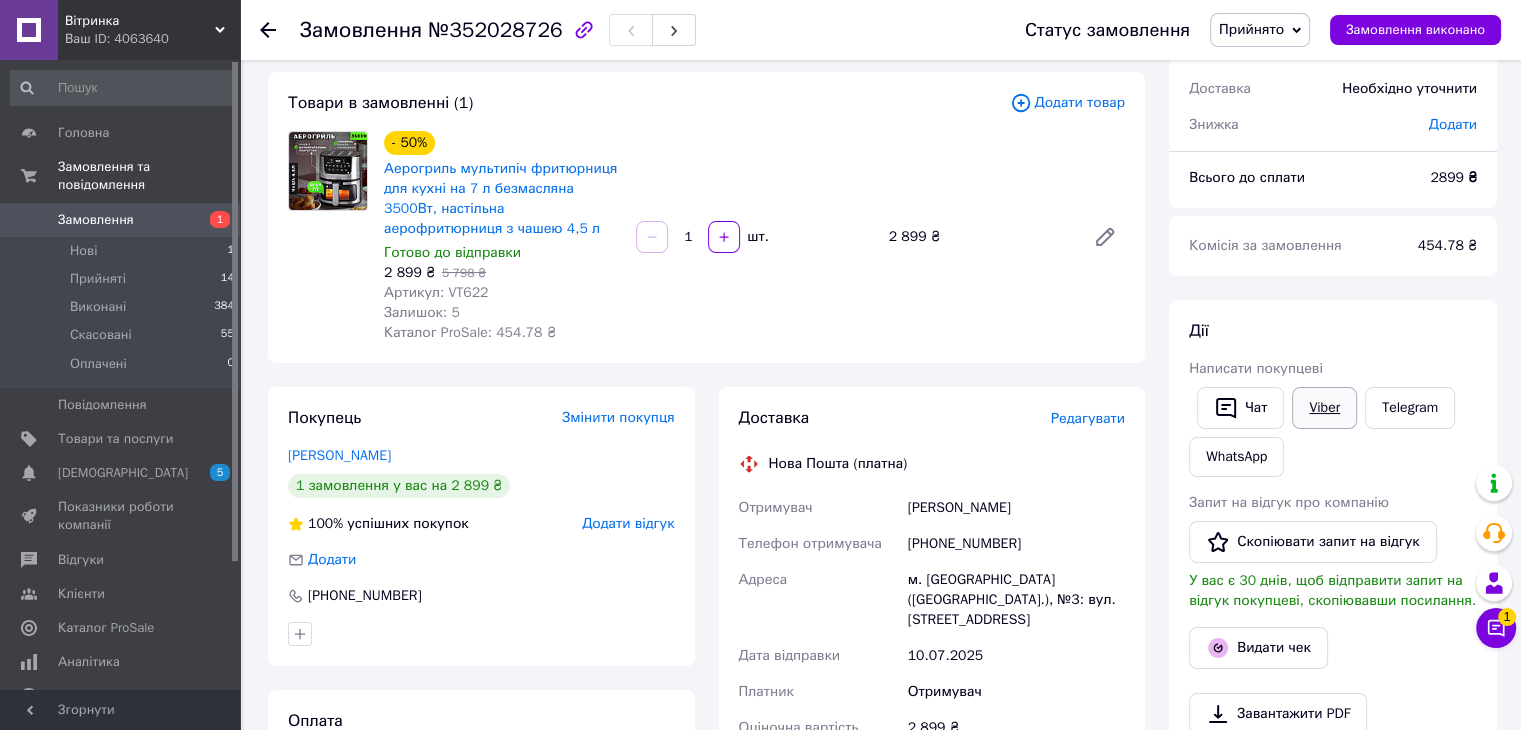 click on "Viber" at bounding box center [1324, 408] 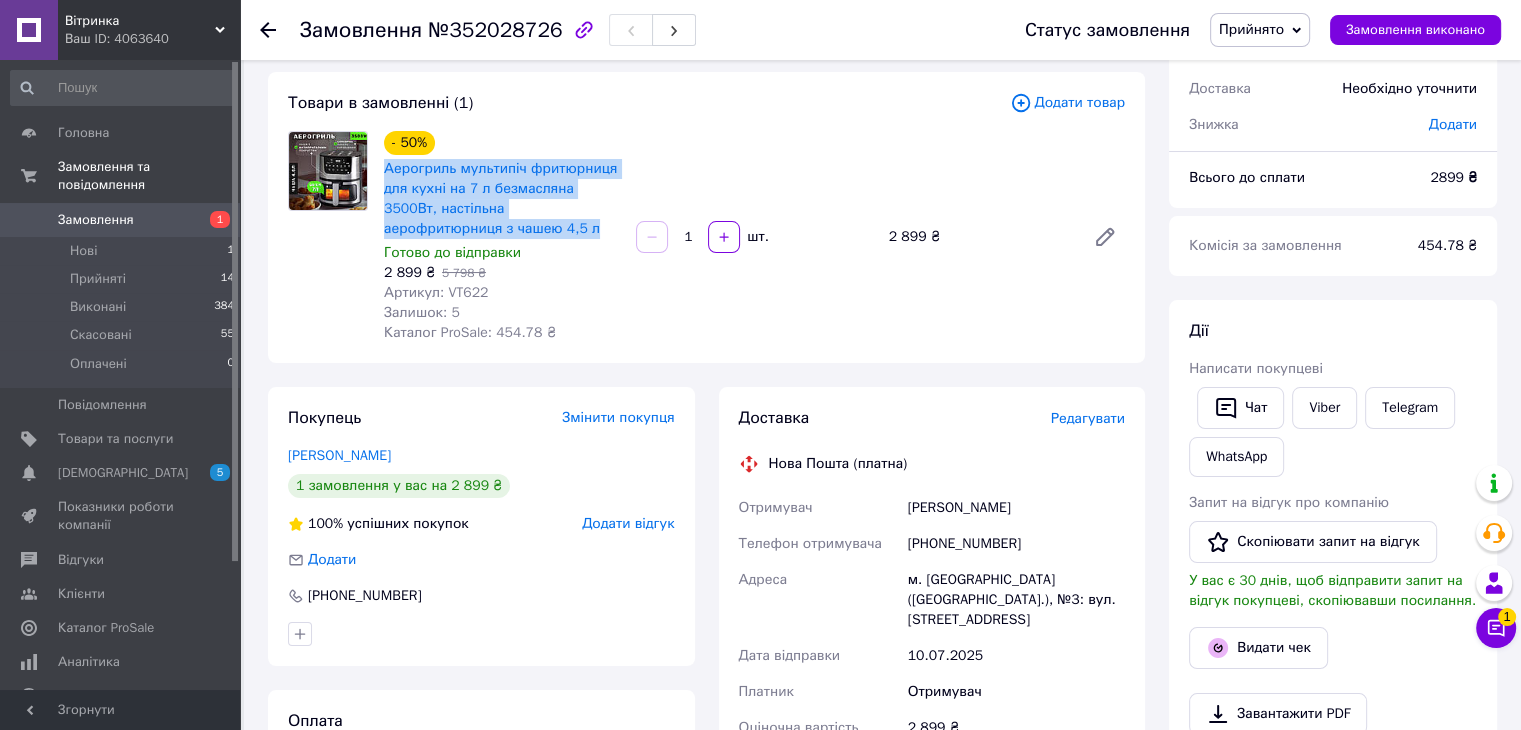 copy on "Аерогриль мультипіч фритюрниця для кухні на 7 л безмасляна 3500Вт, настільна аерофритюрниця з чашею 4,5 л" 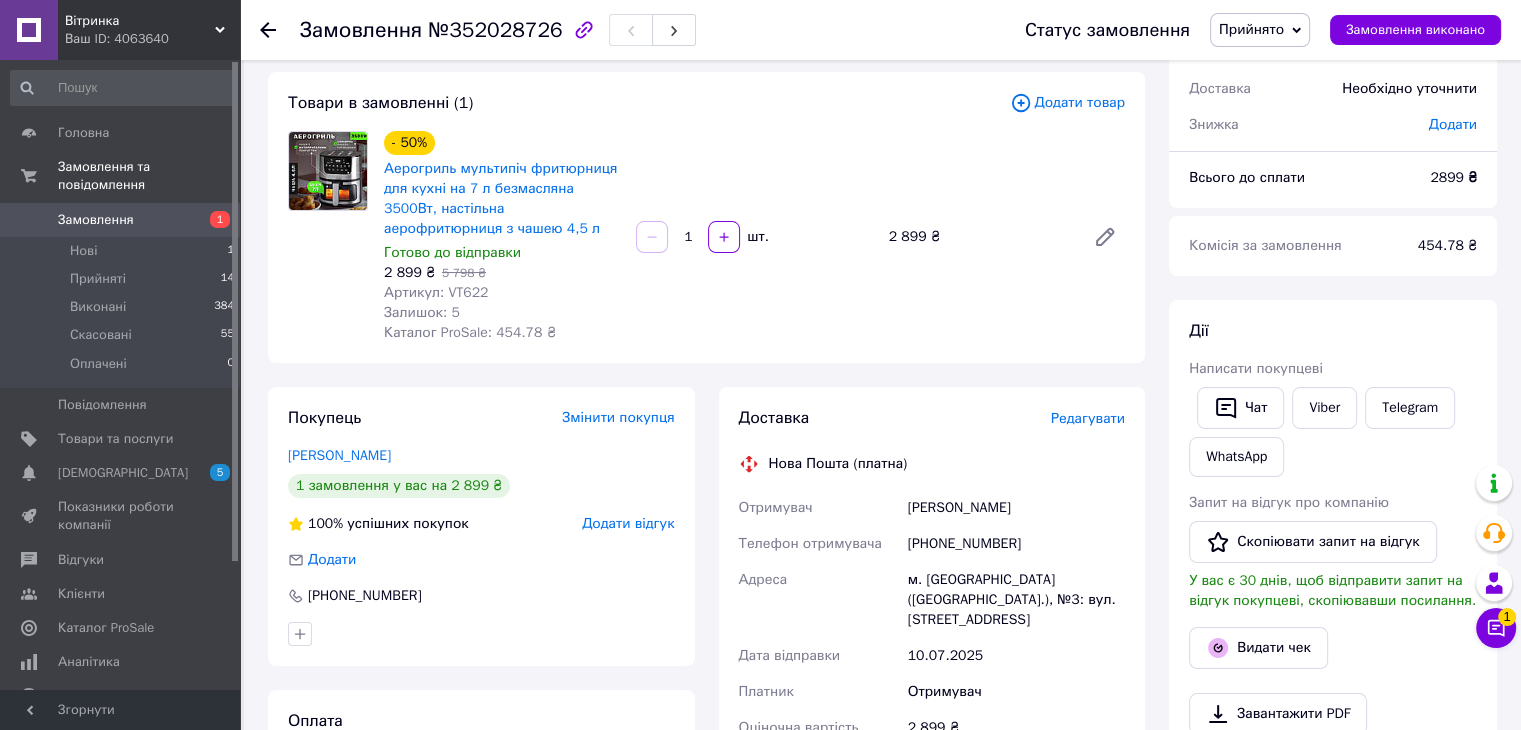 click at bounding box center [328, 237] 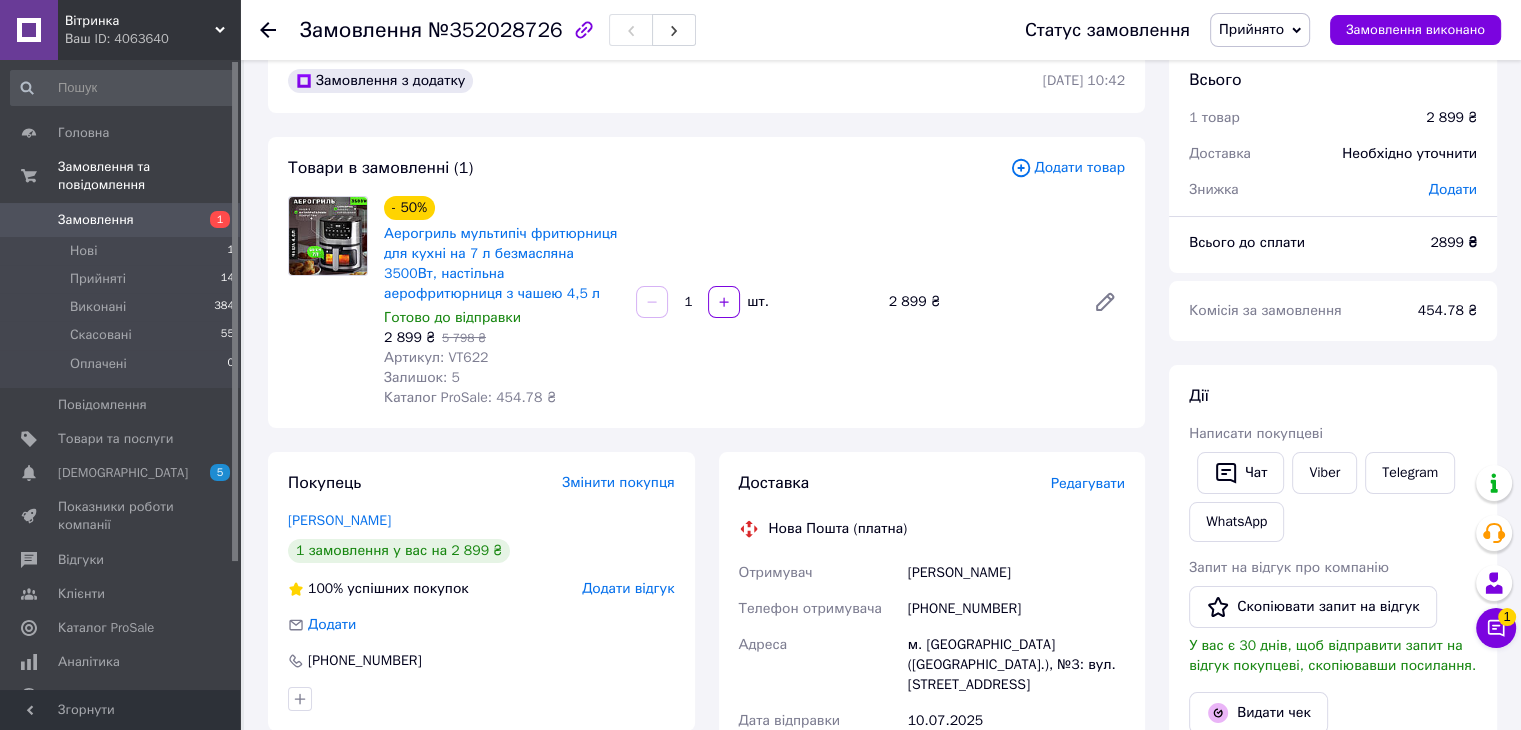 scroll, scrollTop: 0, scrollLeft: 0, axis: both 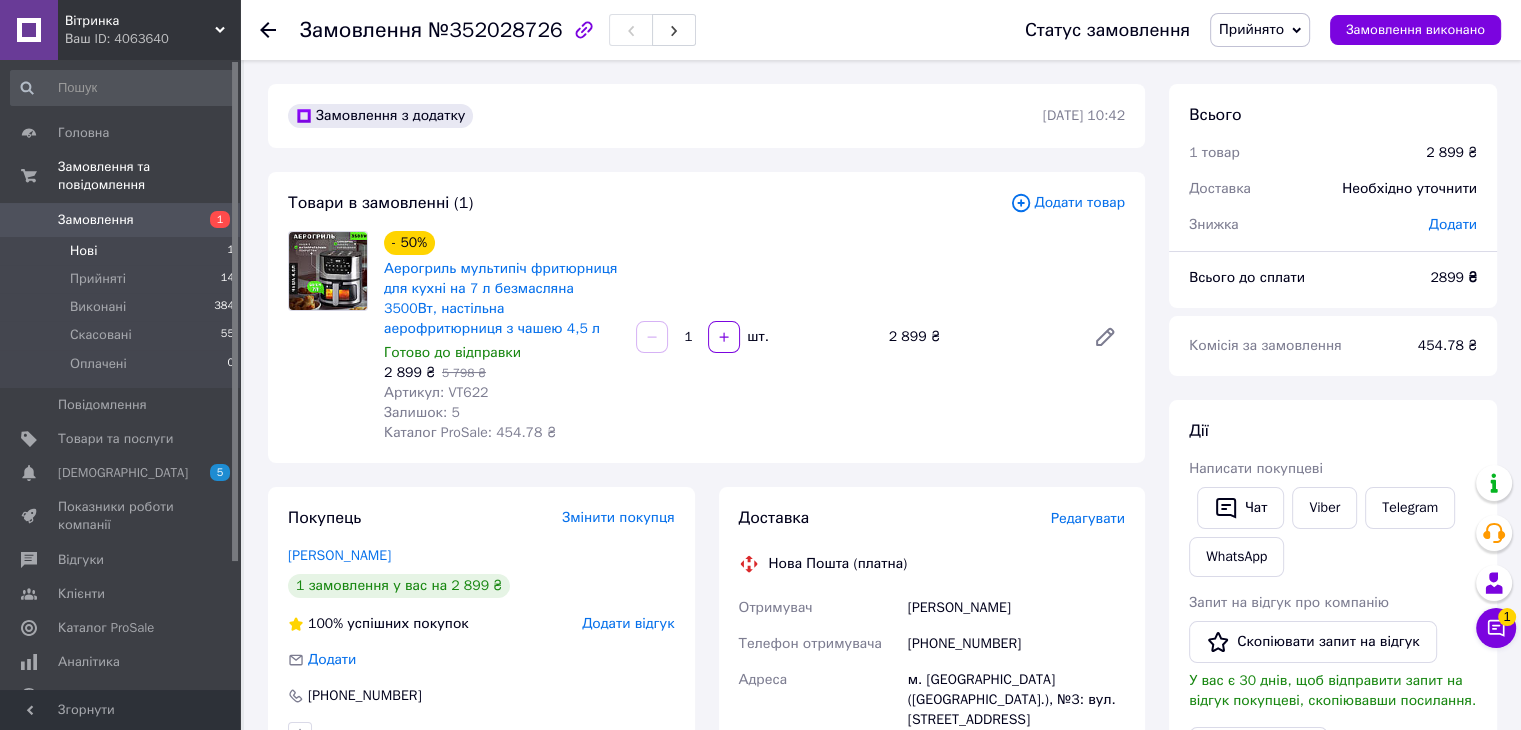 click on "Нові 1" at bounding box center (123, 251) 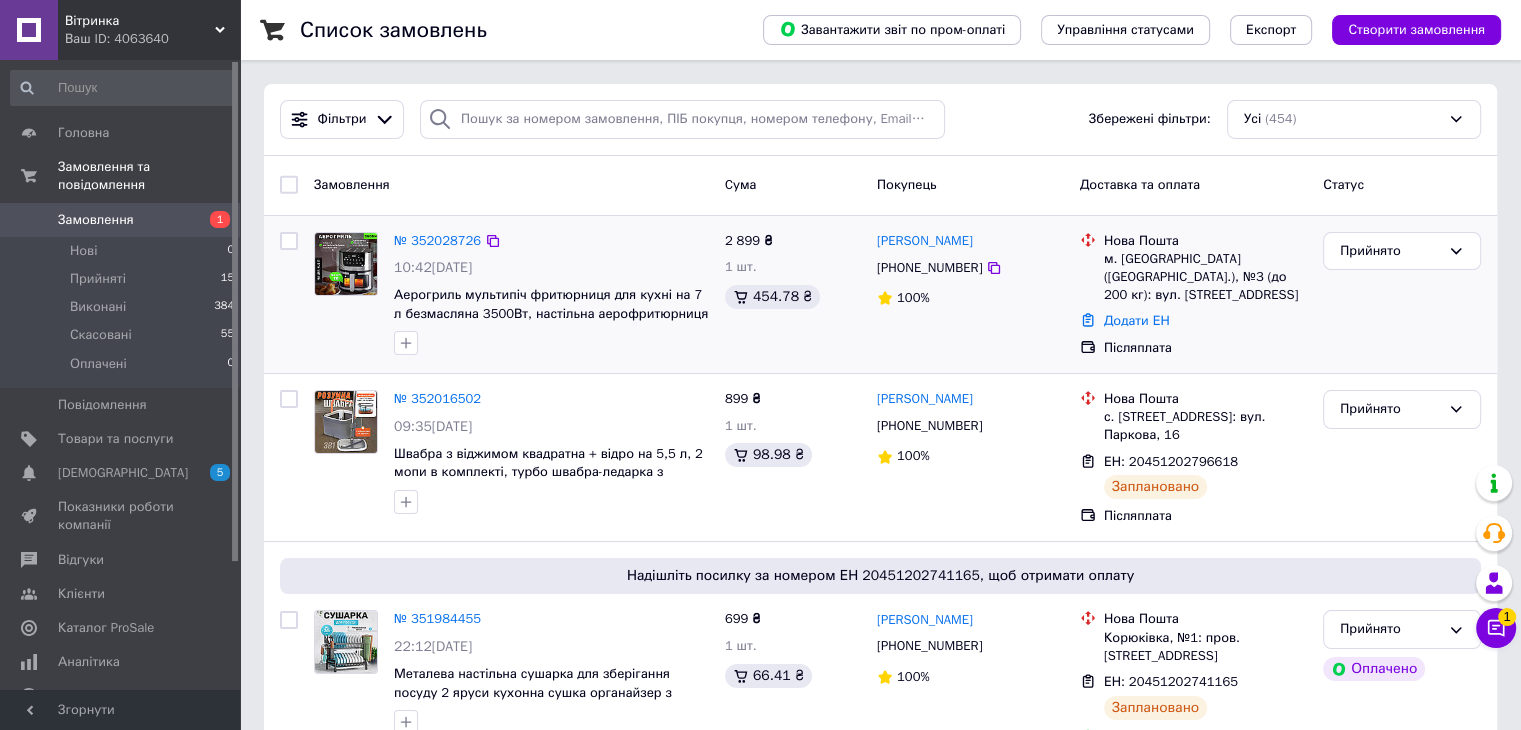 drag, startPoint x: 300, startPoint y: 342, endPoint x: 344, endPoint y: 307, distance: 56.22277 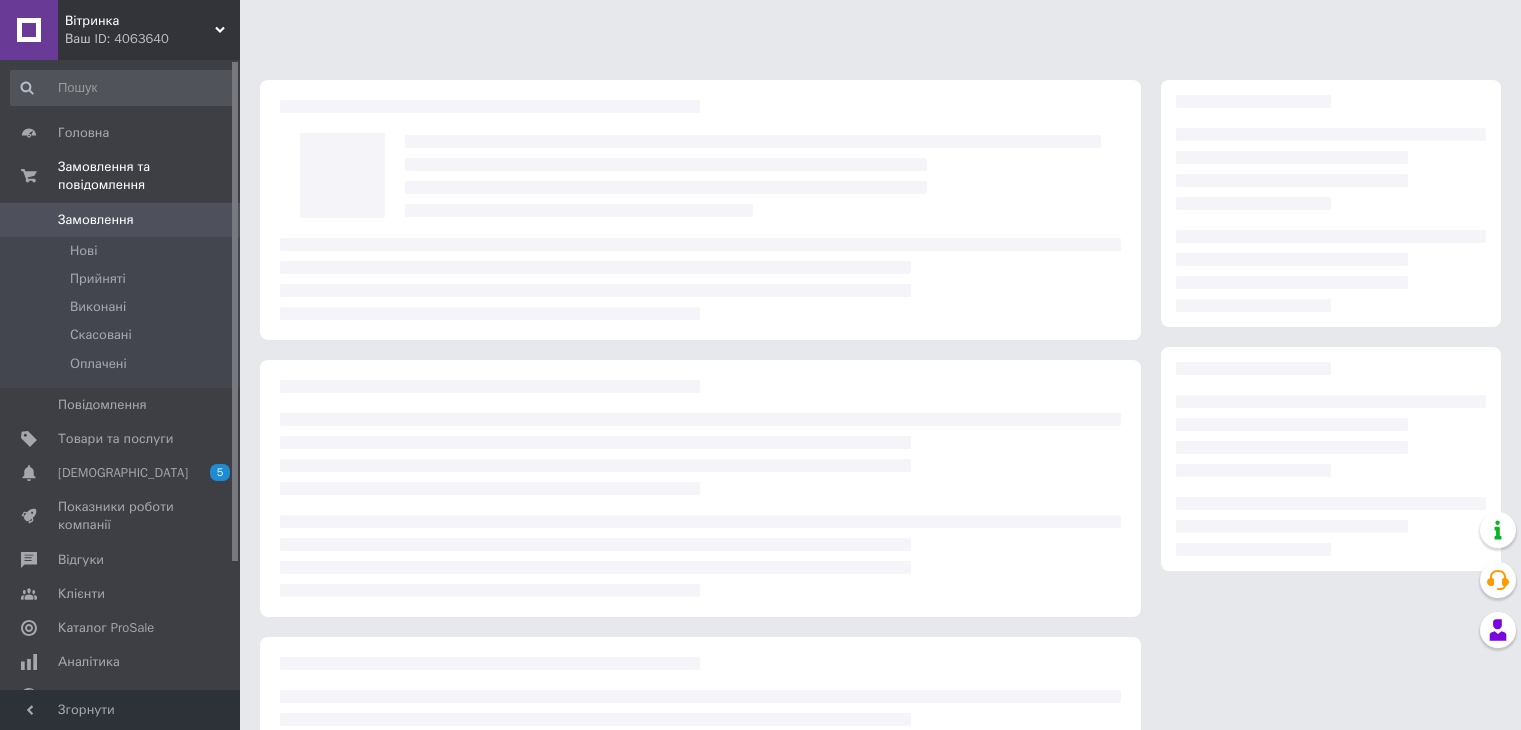 scroll, scrollTop: 0, scrollLeft: 0, axis: both 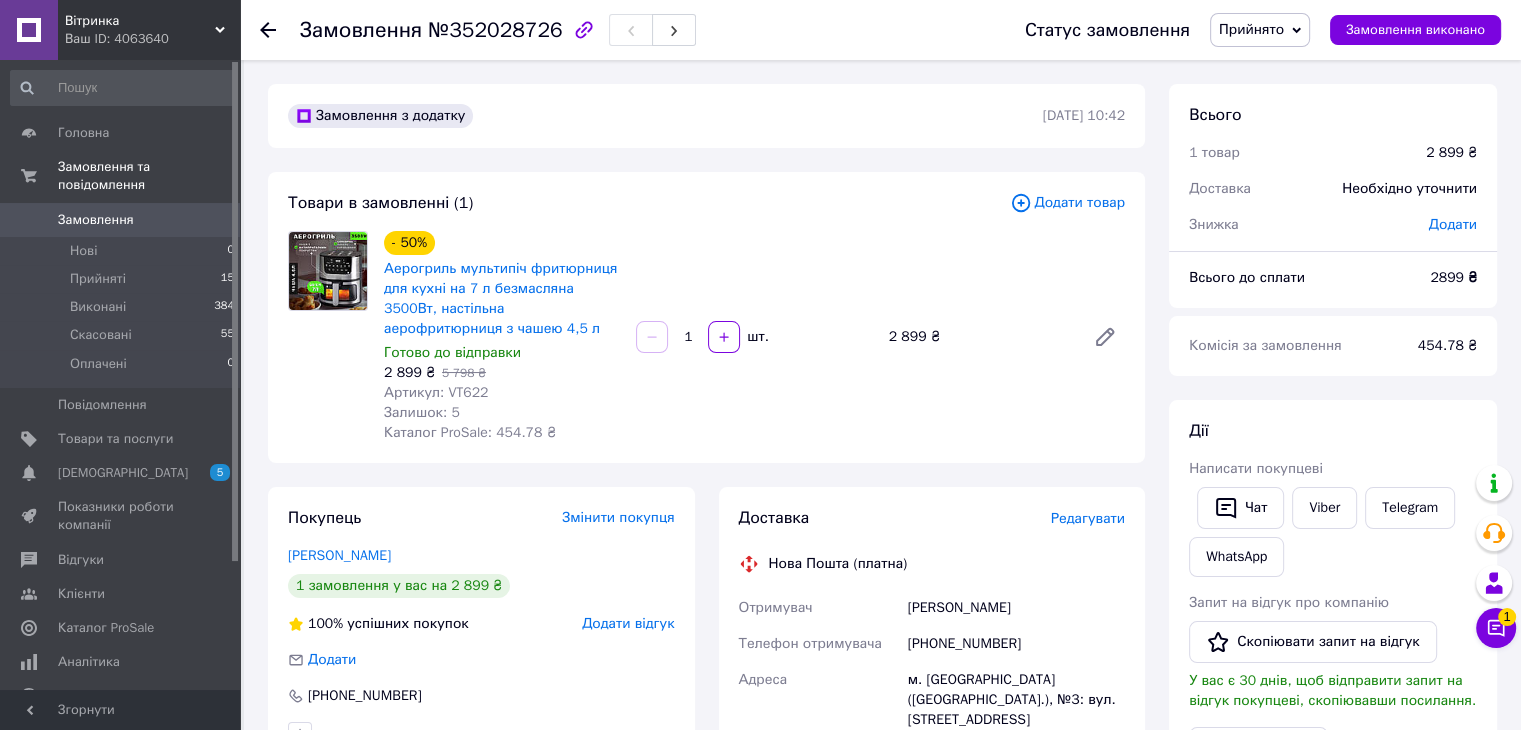 drag, startPoint x: 333, startPoint y: 439, endPoint x: 598, endPoint y: 490, distance: 269.8629 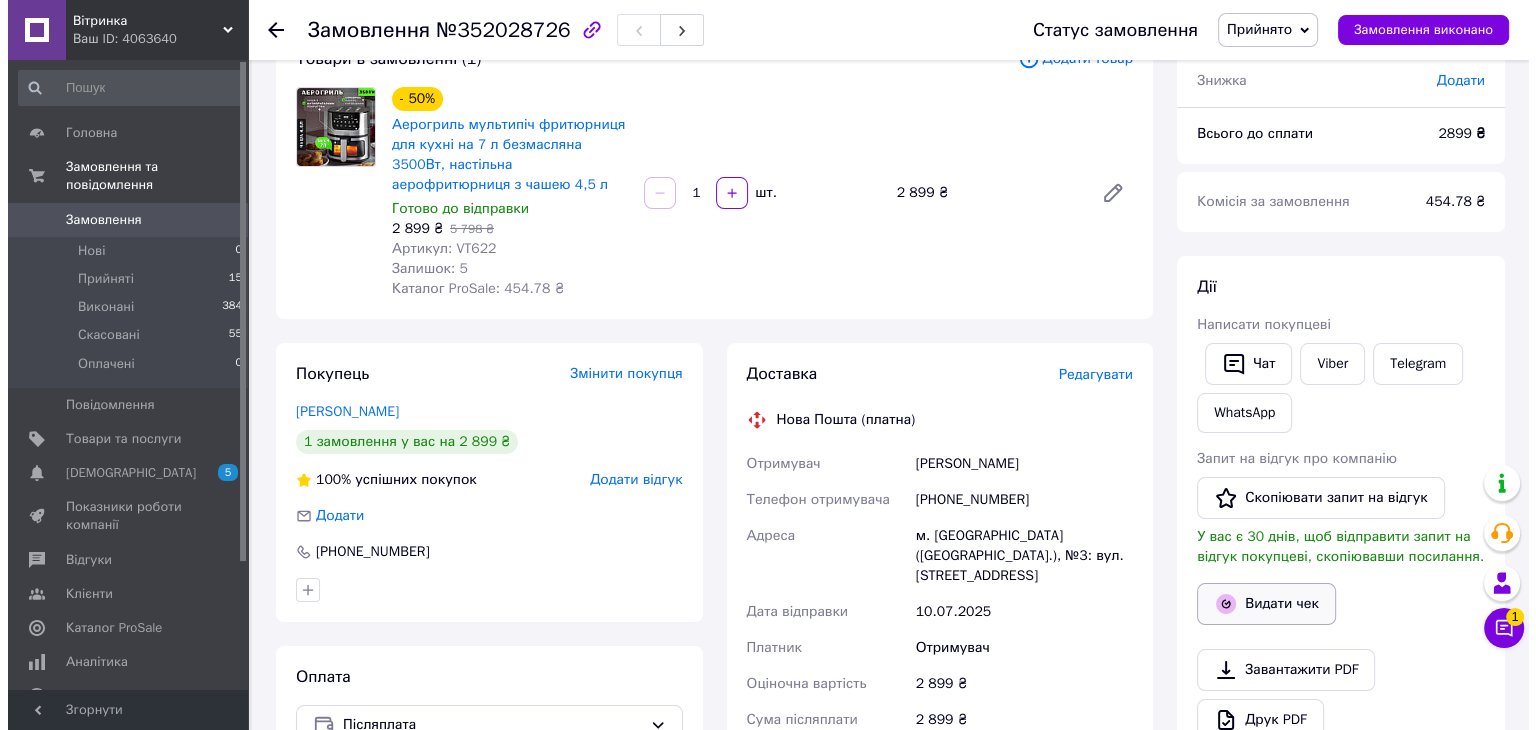 scroll, scrollTop: 200, scrollLeft: 0, axis: vertical 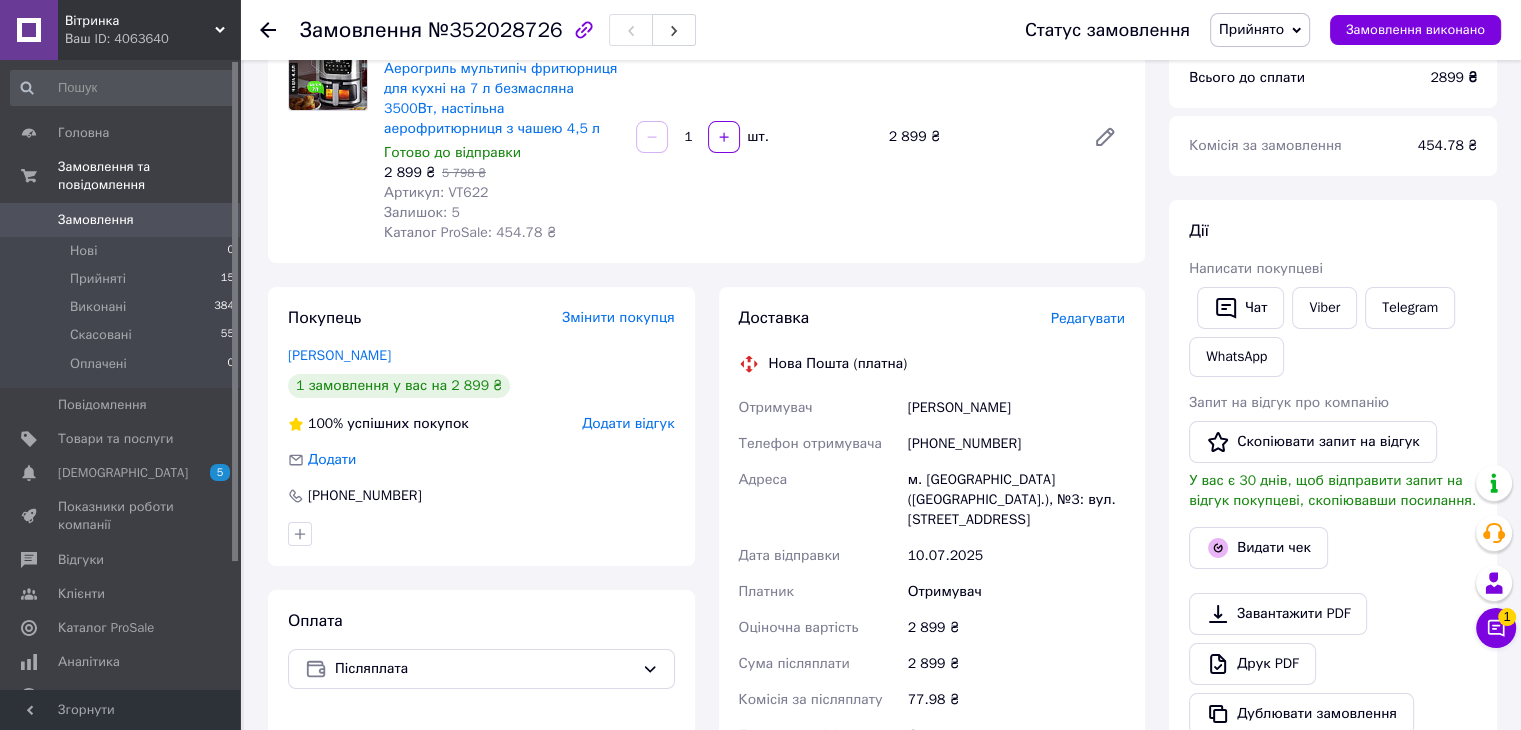 click on "Редагувати" at bounding box center (1088, 318) 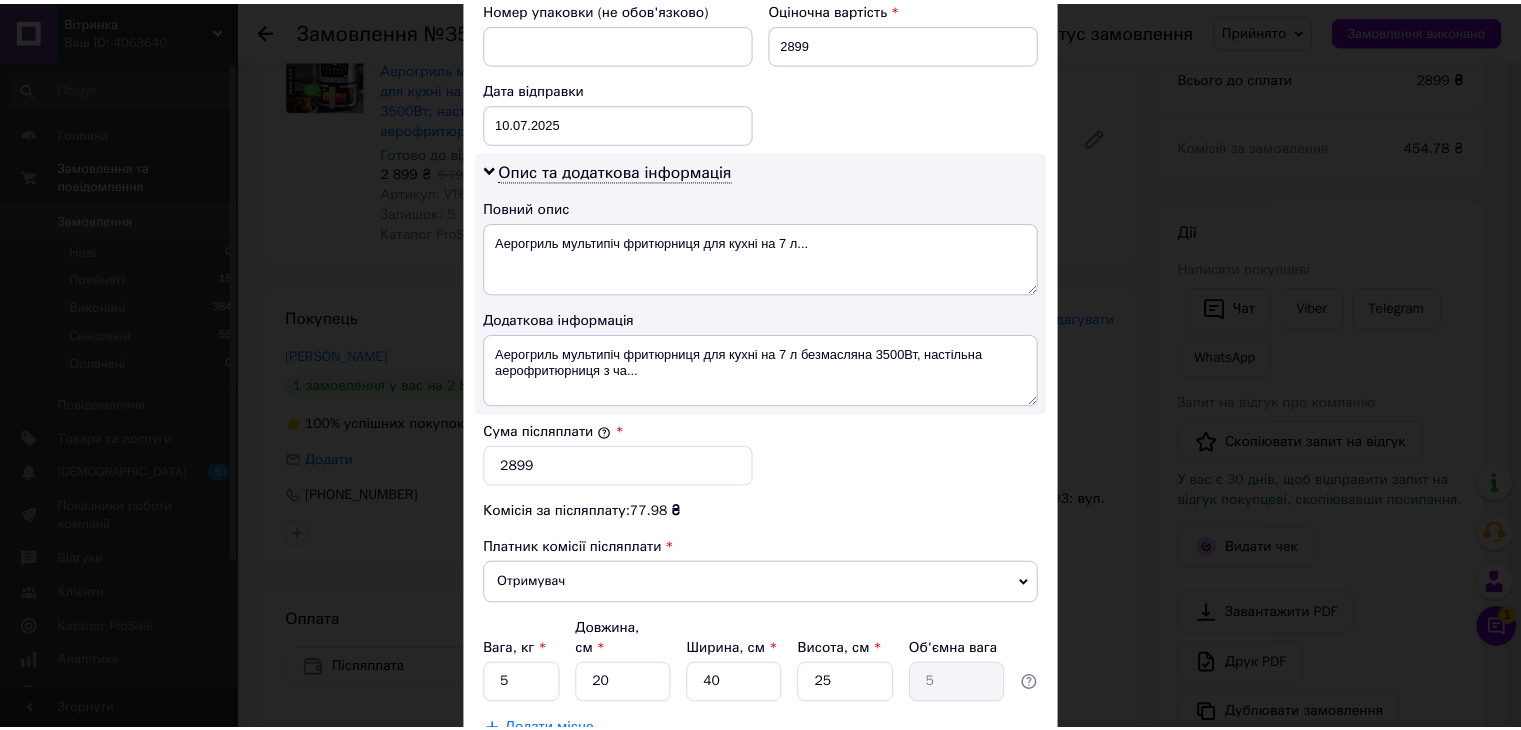 scroll, scrollTop: 1000, scrollLeft: 0, axis: vertical 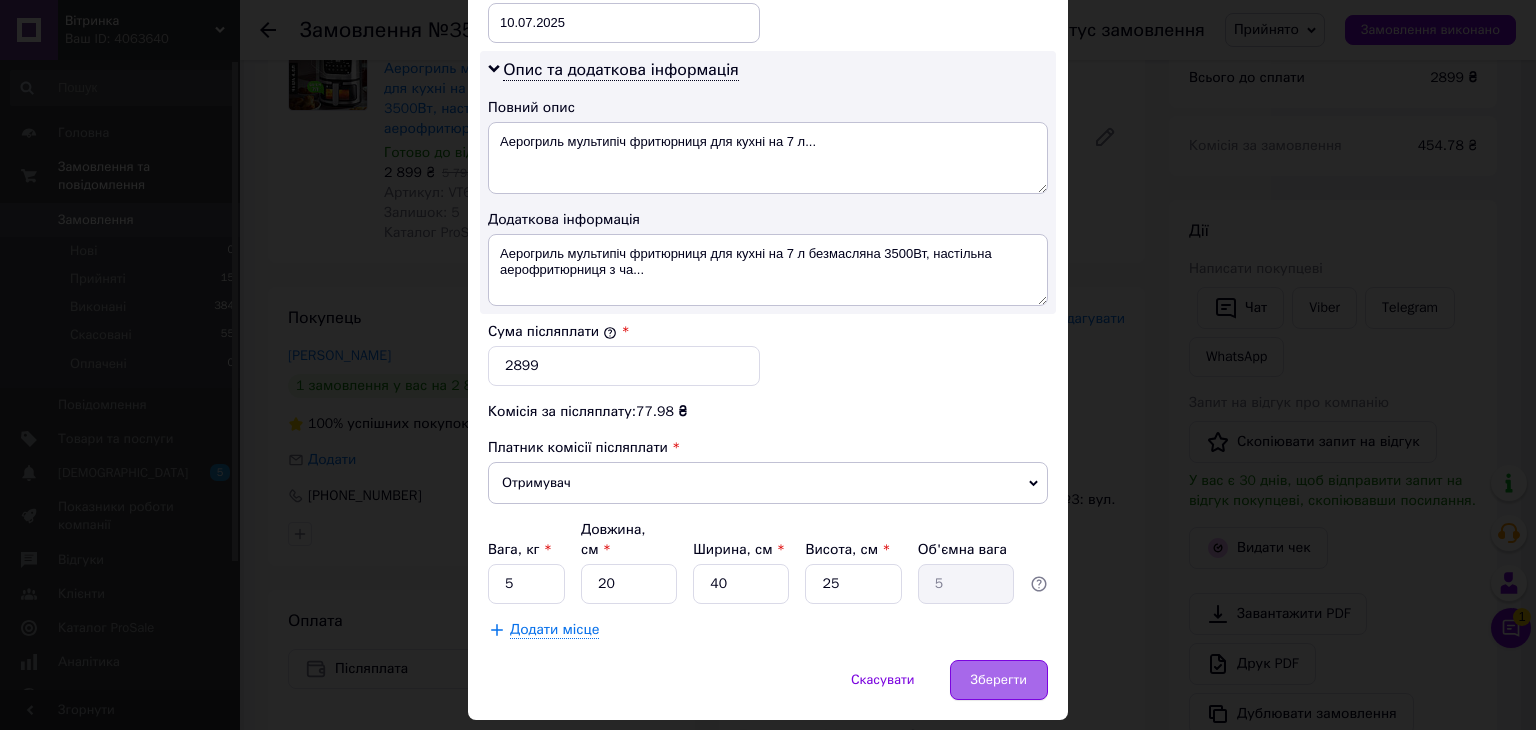 click on "Зберегти" at bounding box center (999, 680) 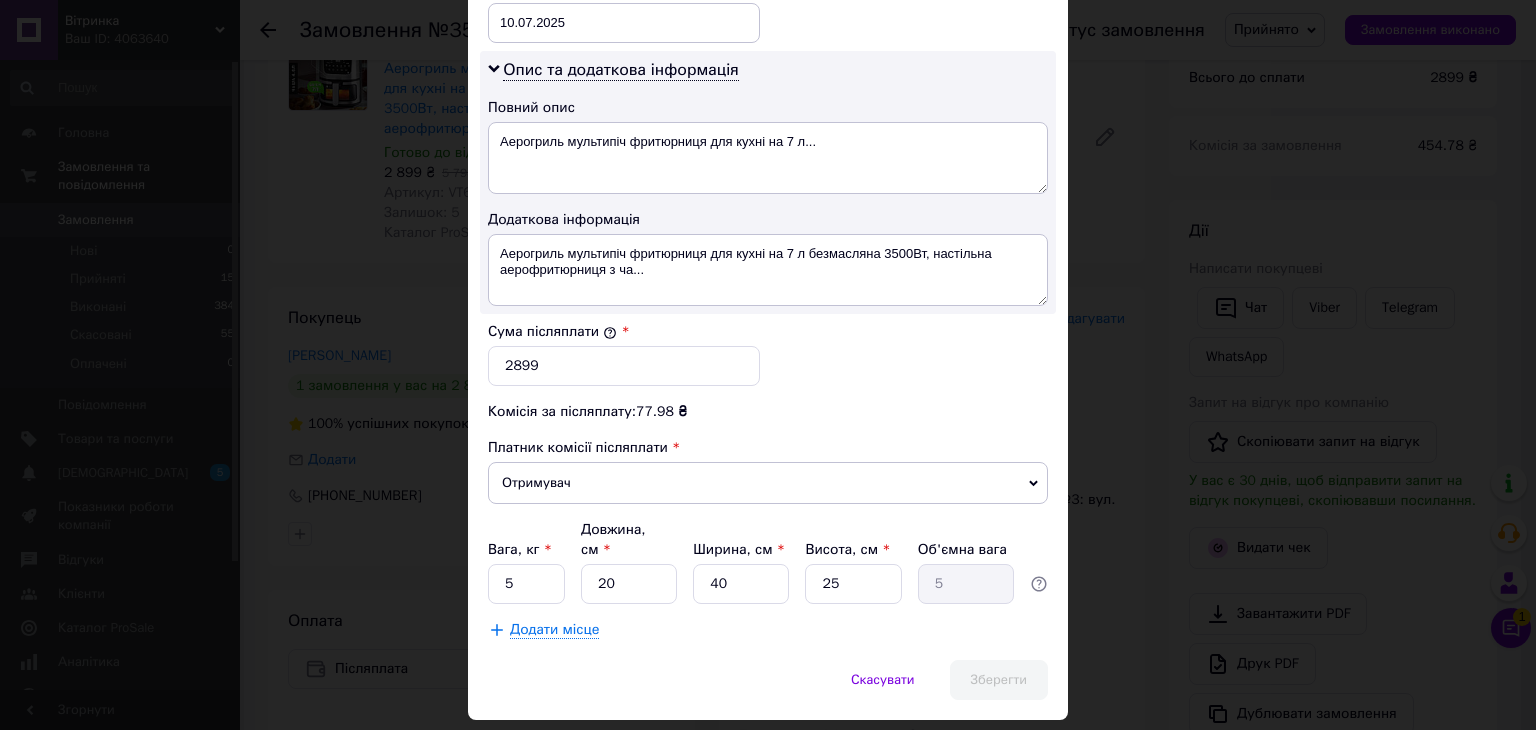 click on "Зберегти" at bounding box center (999, 680) 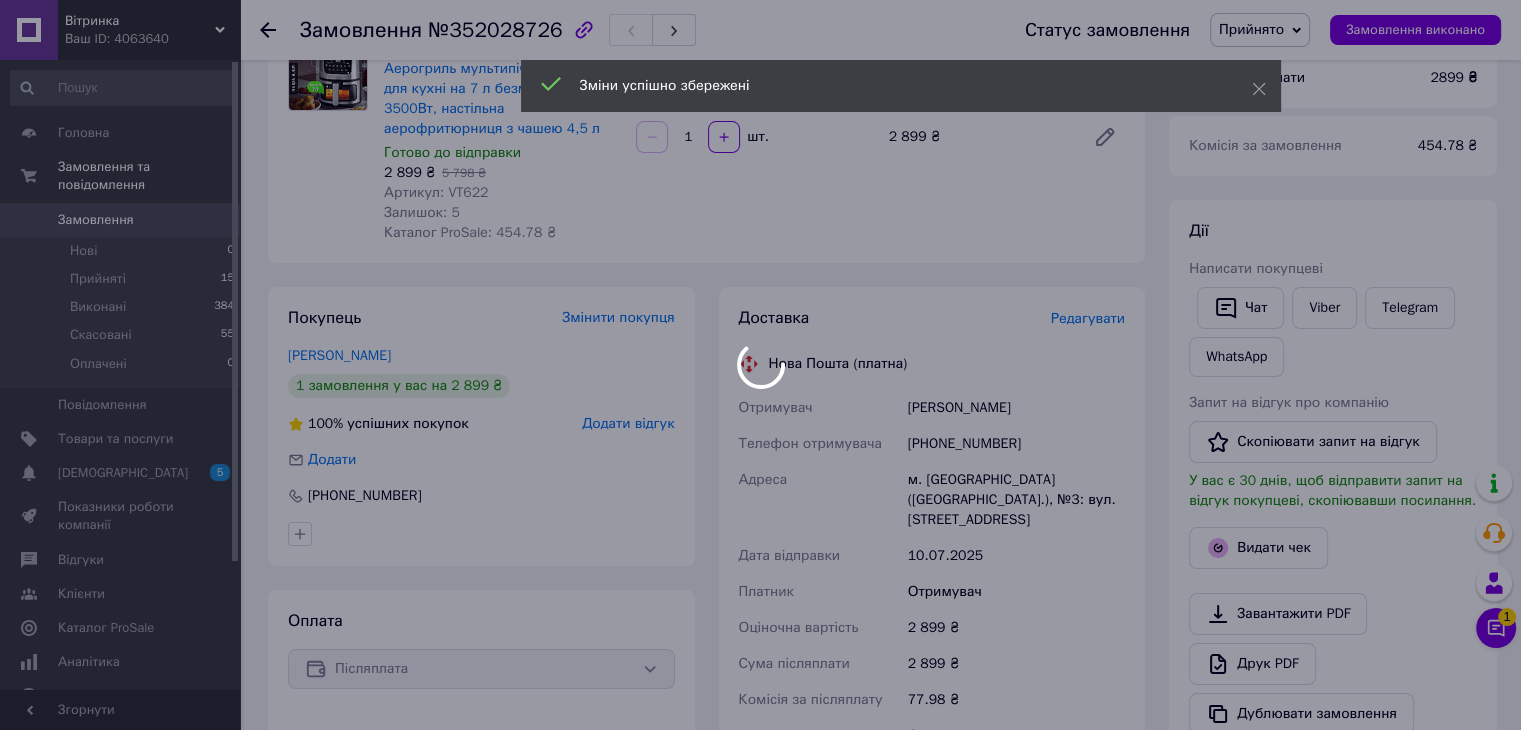 scroll, scrollTop: 600, scrollLeft: 0, axis: vertical 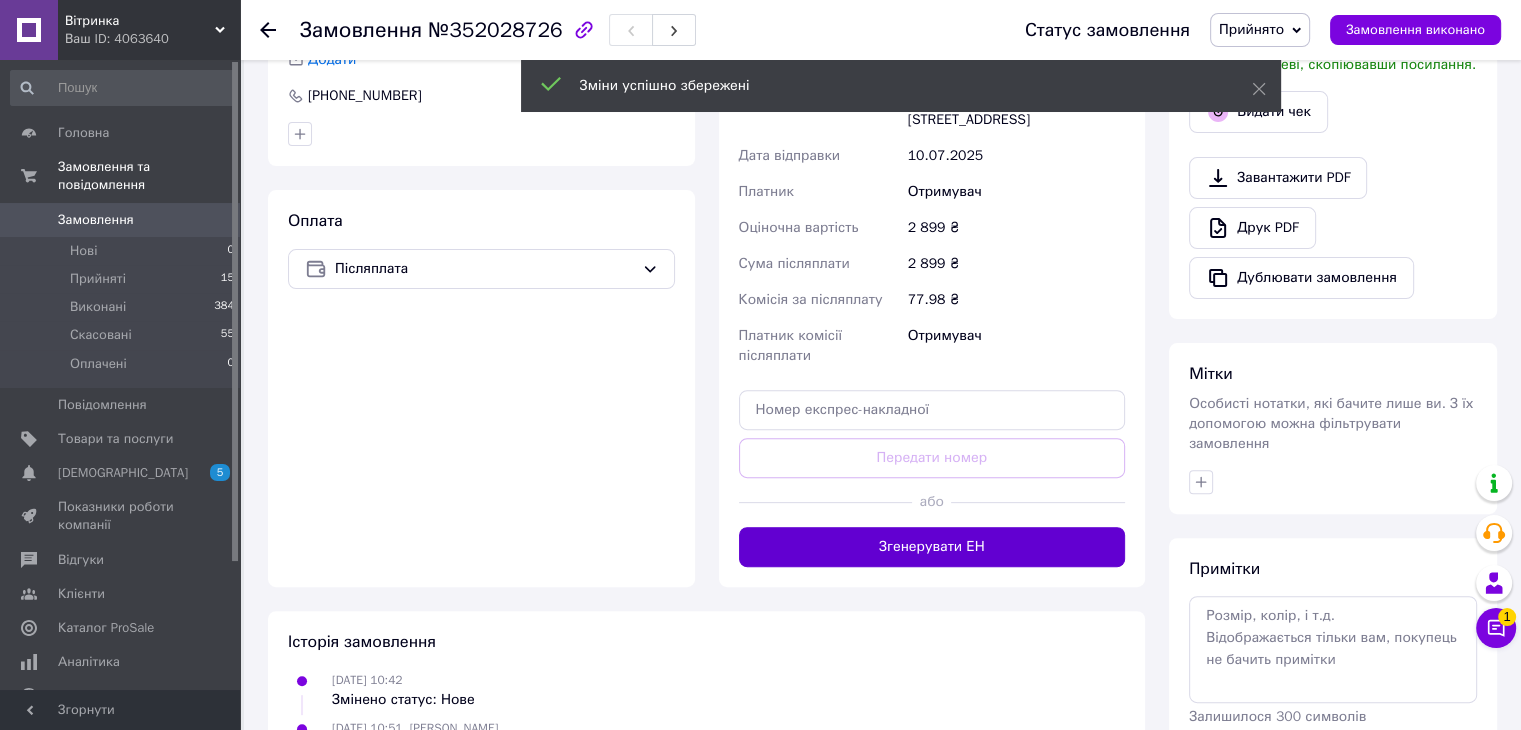 drag, startPoint x: 981, startPoint y: 553, endPoint x: 987, endPoint y: 532, distance: 21.84033 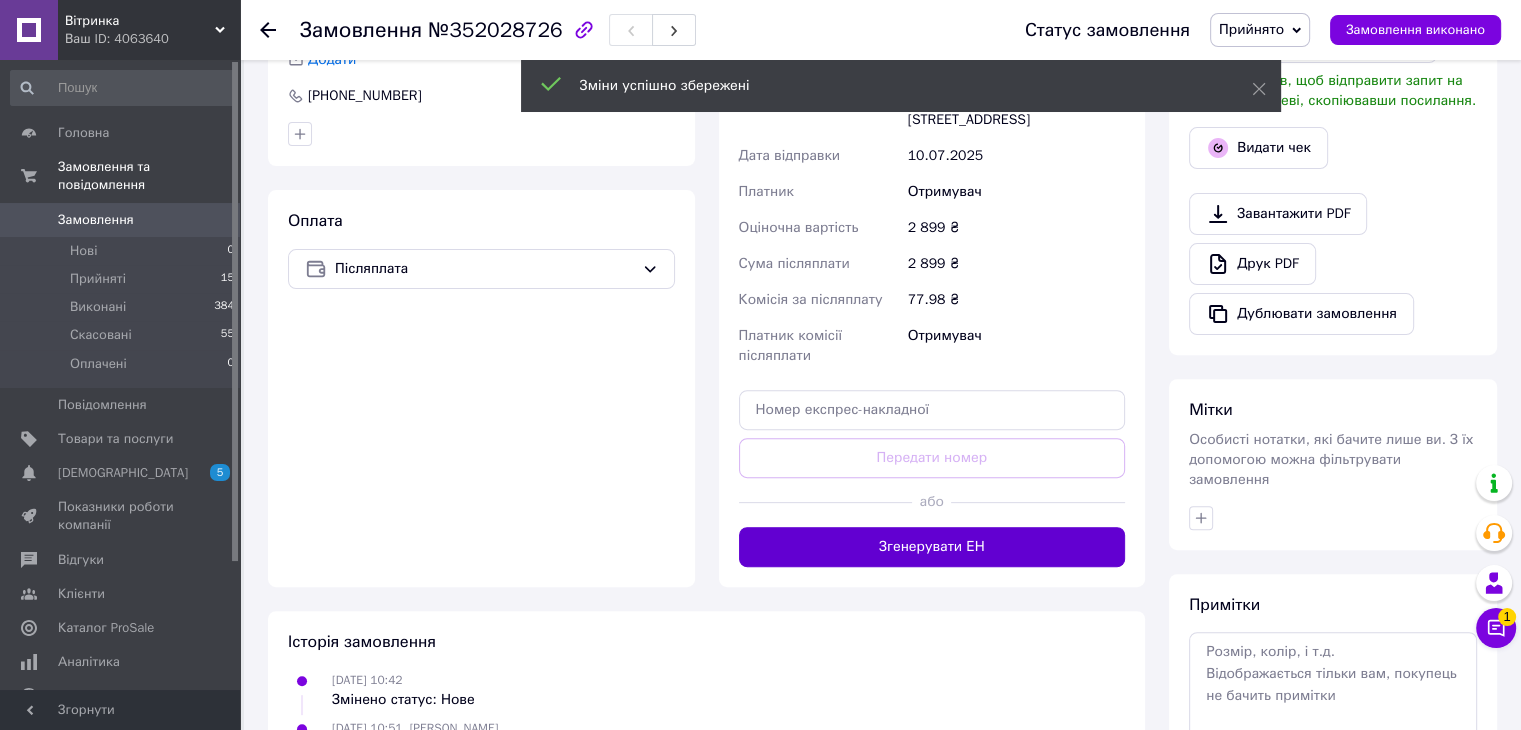 click on "Згенерувати ЕН" at bounding box center (932, 547) 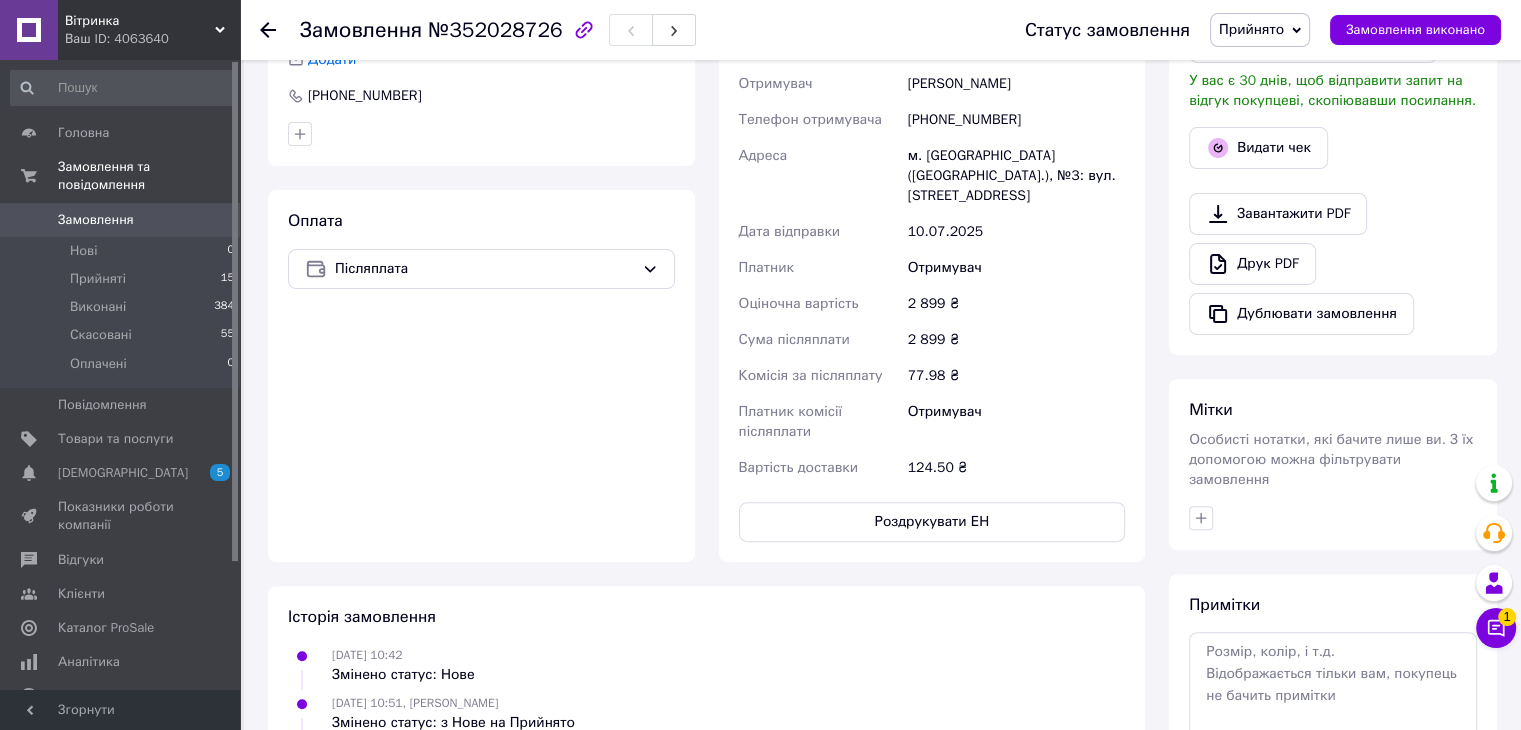 click on "Вітринка" at bounding box center [140, 21] 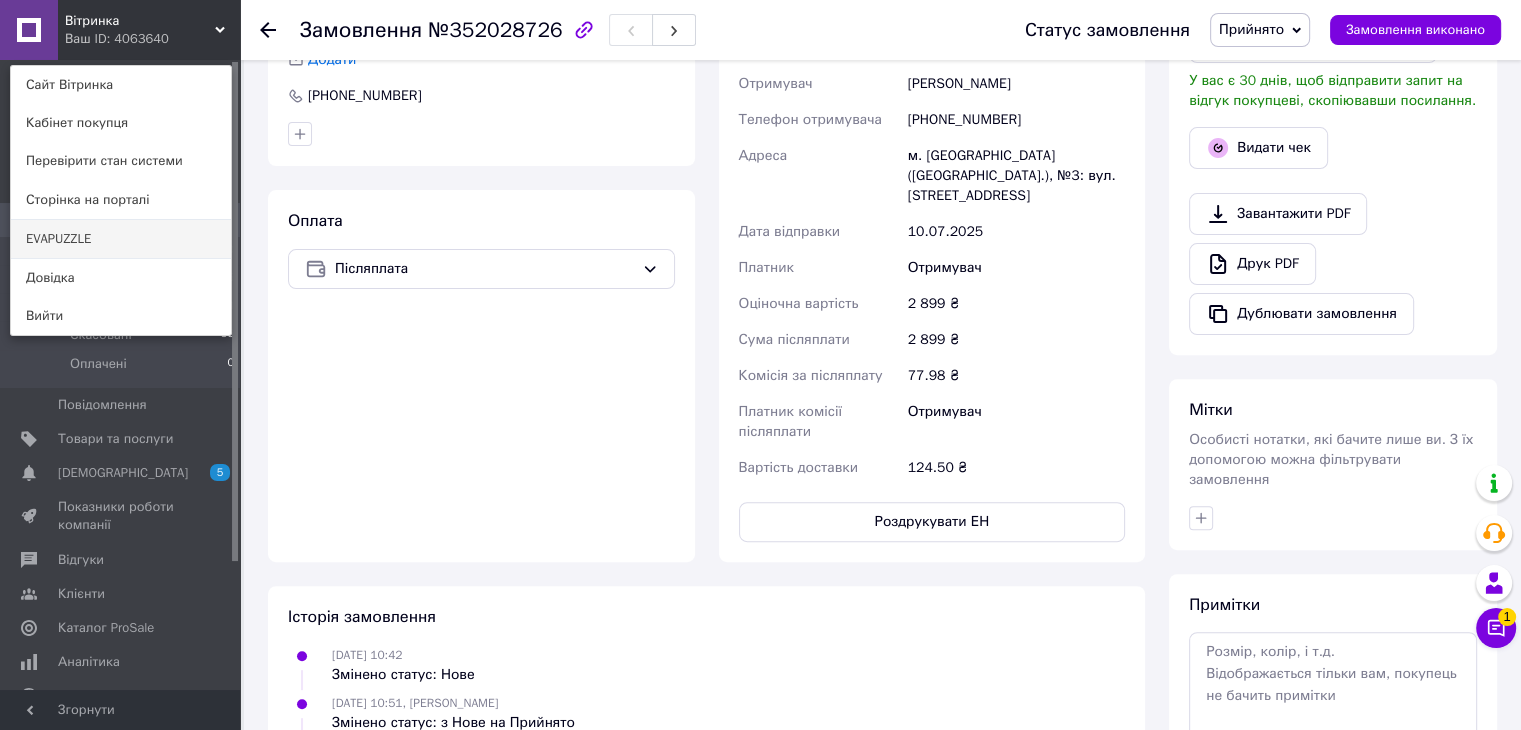 click on "EVAPUZZLE" at bounding box center [121, 239] 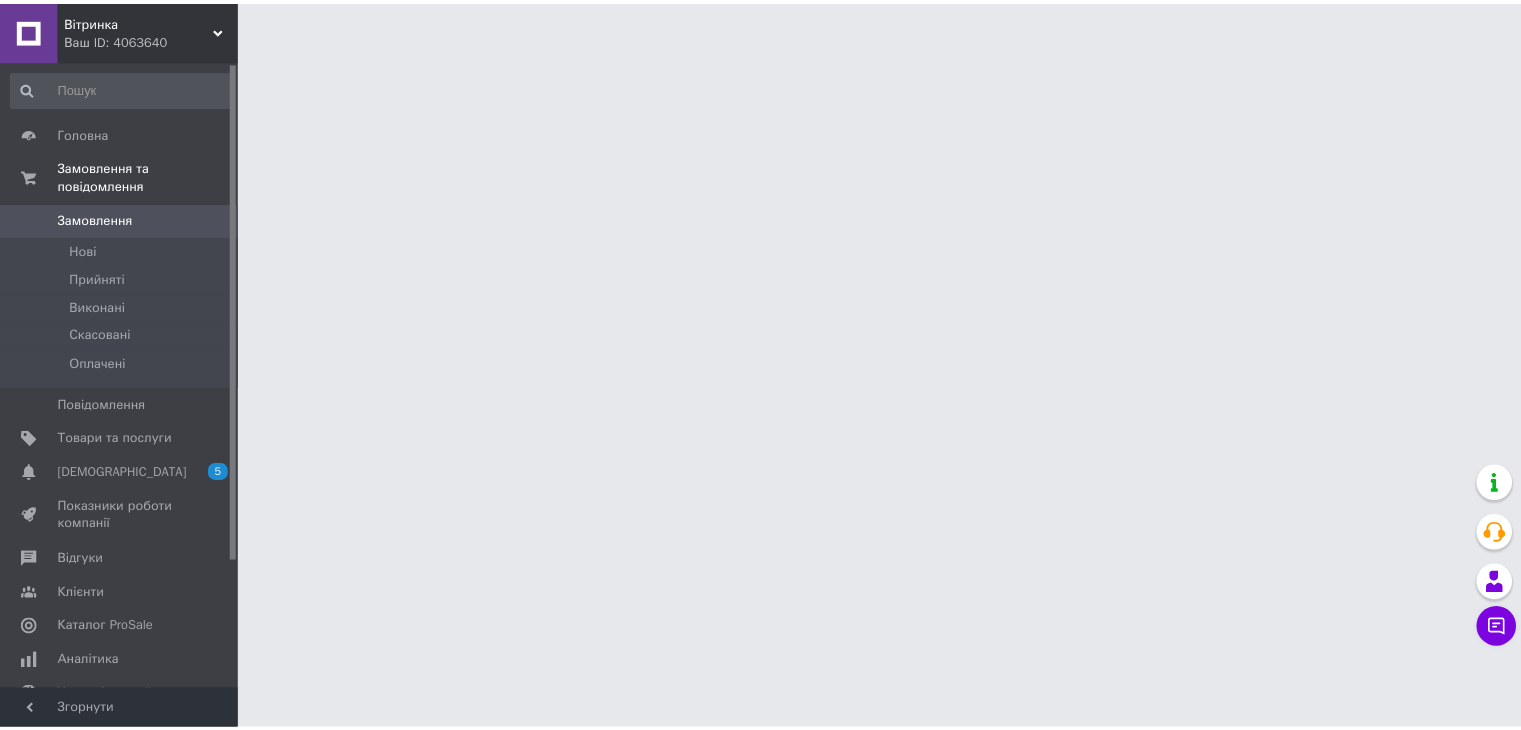 scroll, scrollTop: 0, scrollLeft: 0, axis: both 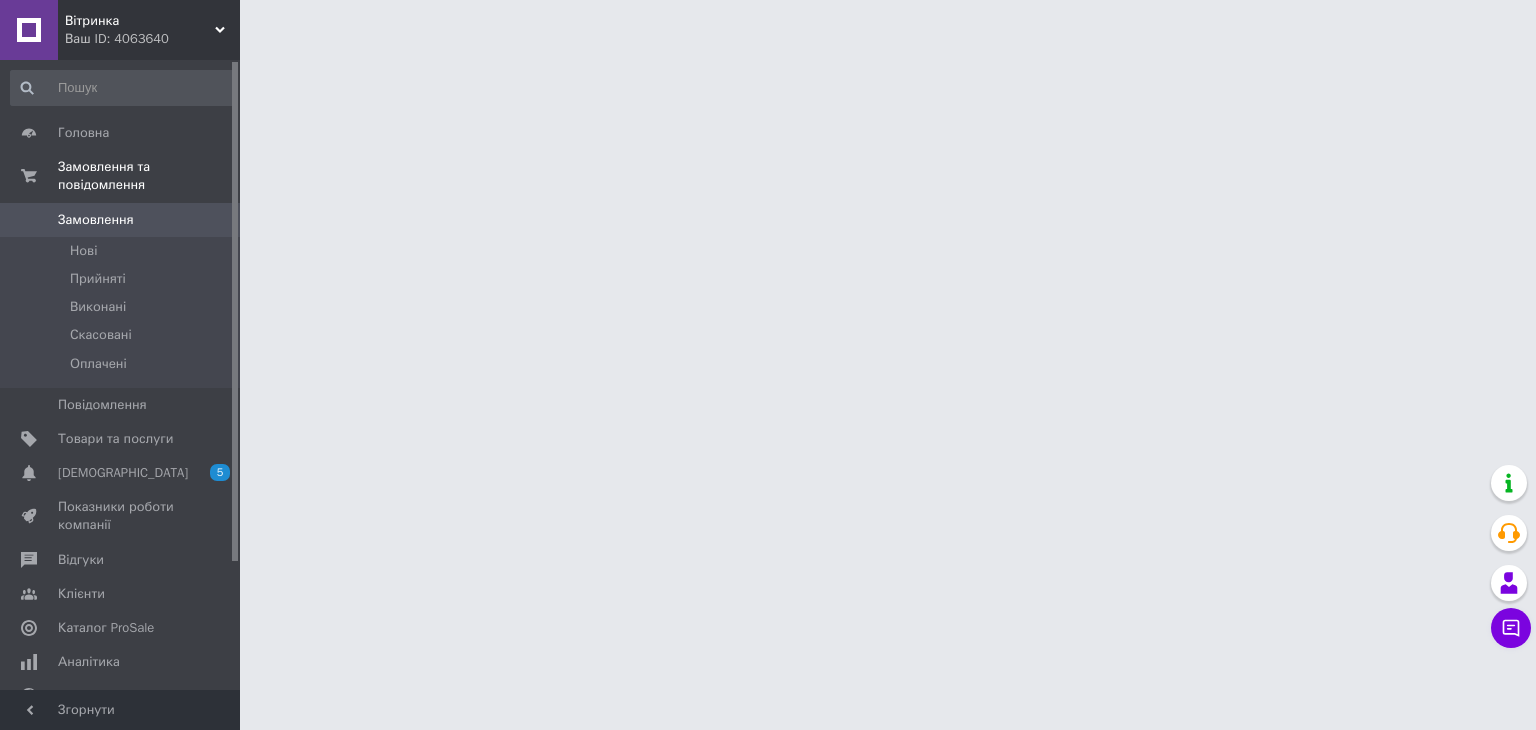click on "Вітринка Ваш ID: 4063640 Сайт Вітринка Кабінет покупця Перевірити стан системи Сторінка на порталі EVAPUZZLE Довідка Вийти Головна Замовлення та повідомлення Замовлення 0 Нові Прийняті Виконані Скасовані Оплачені Повідомлення 0 Товари та послуги Сповіщення 5 0 Показники роботи компанії Відгуки Клієнти Каталог ProSale Аналітика Управління сайтом Гаманець компанії Маркет Налаштування Тарифи та рахунки Prom мікс 1 000 Згорнути" at bounding box center [768, 25] 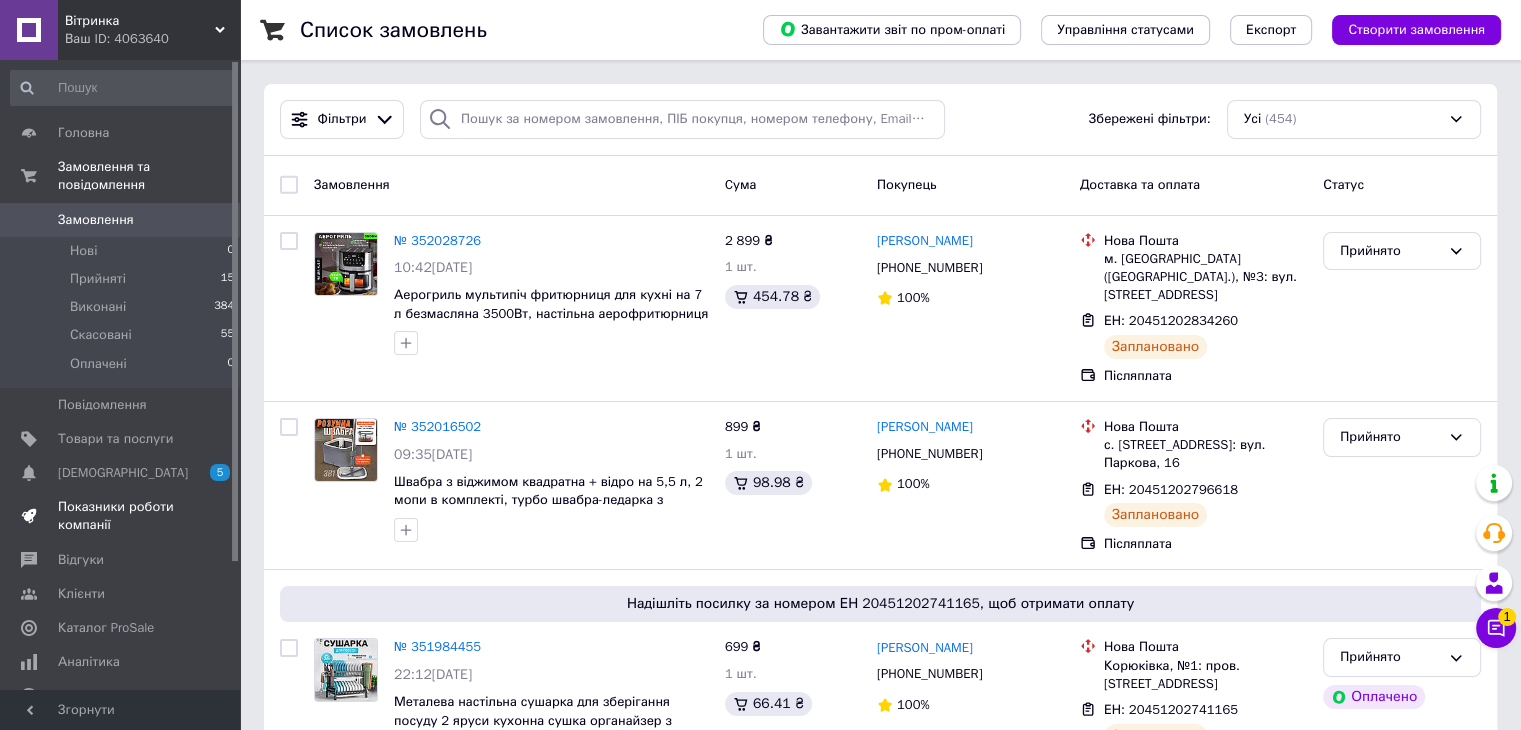 click on "Показники роботи компанії" at bounding box center [121, 516] 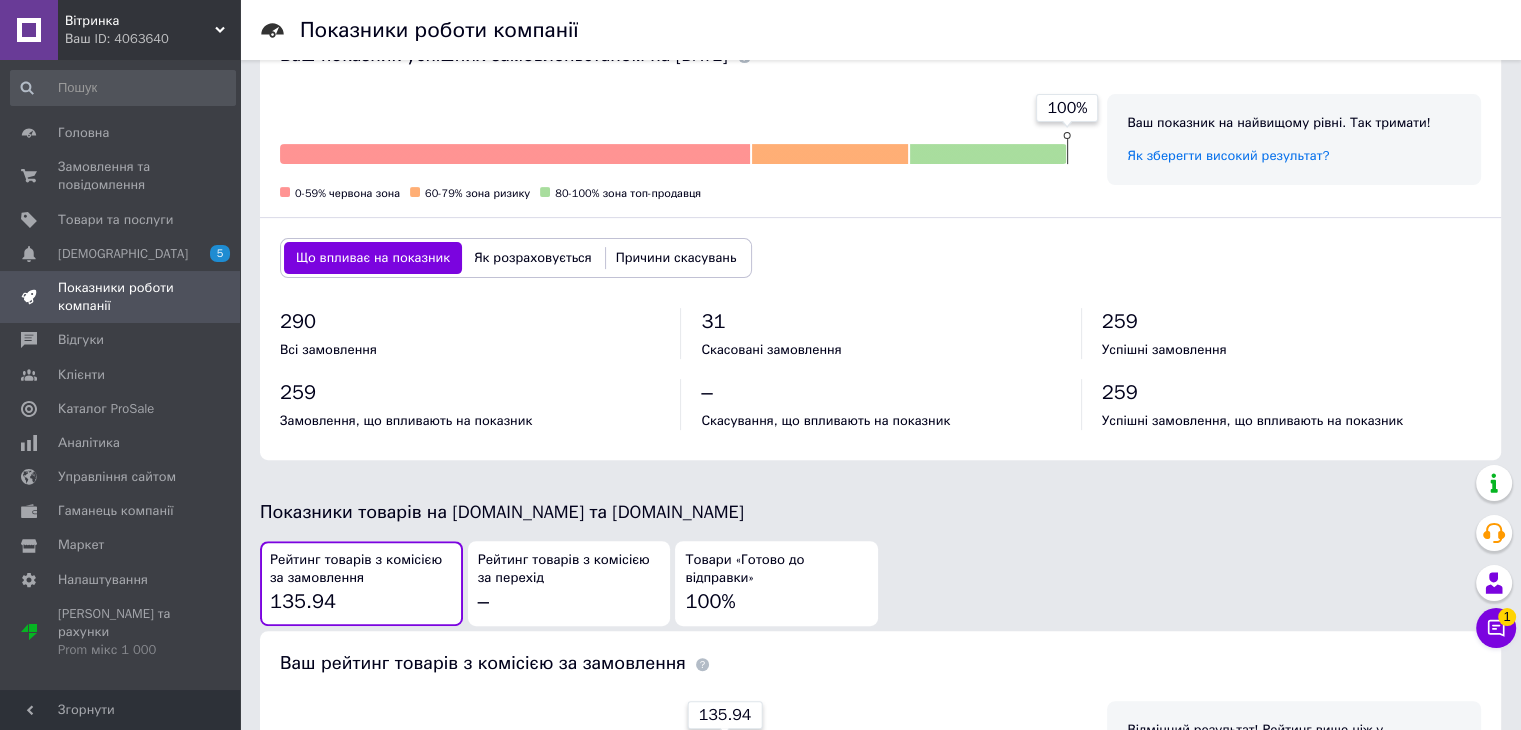 scroll, scrollTop: 1000, scrollLeft: 0, axis: vertical 